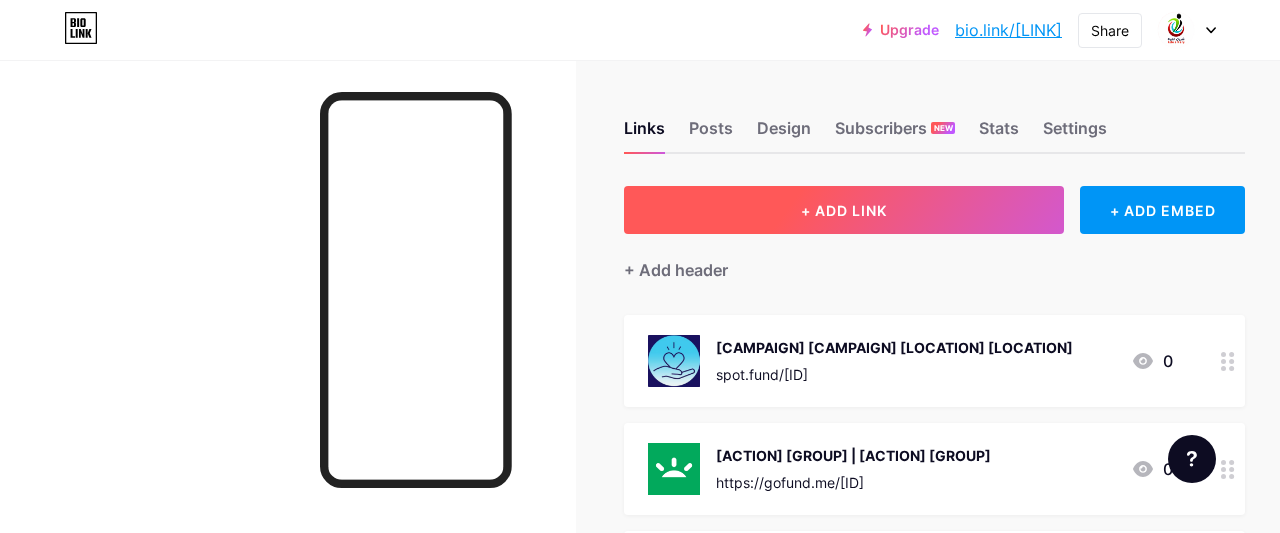 scroll, scrollTop: 0, scrollLeft: 0, axis: both 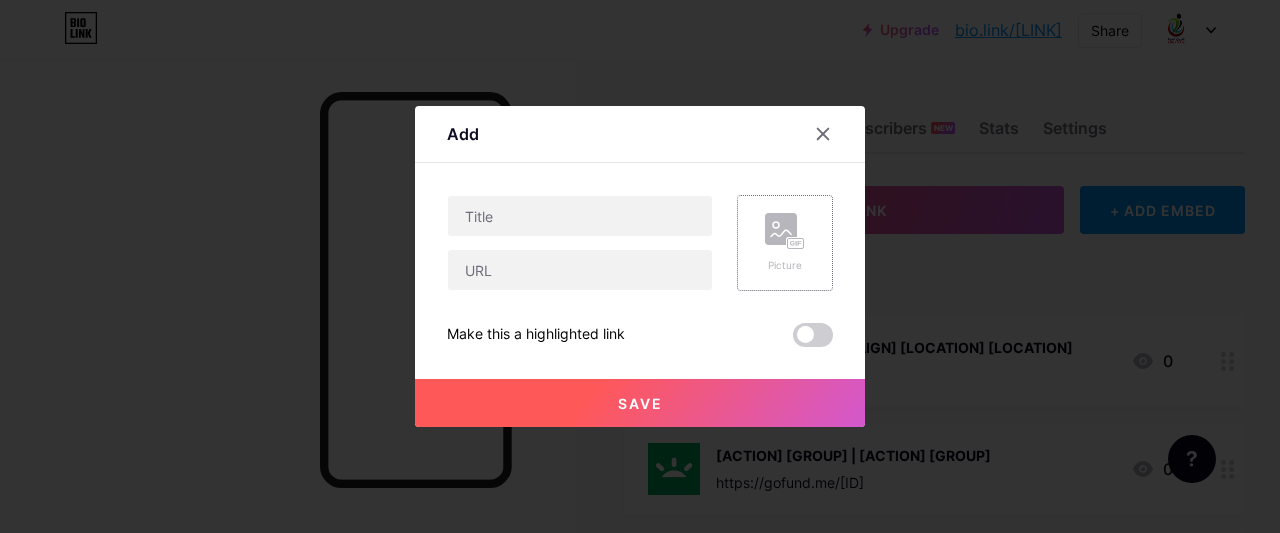 click 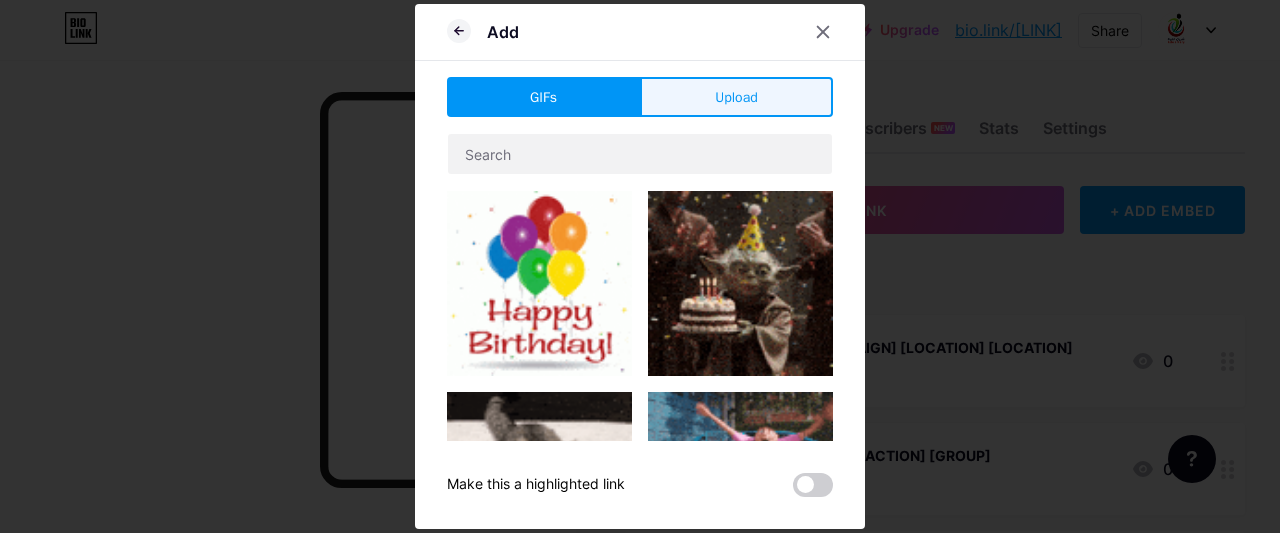 click on "Upload" at bounding box center [736, 97] 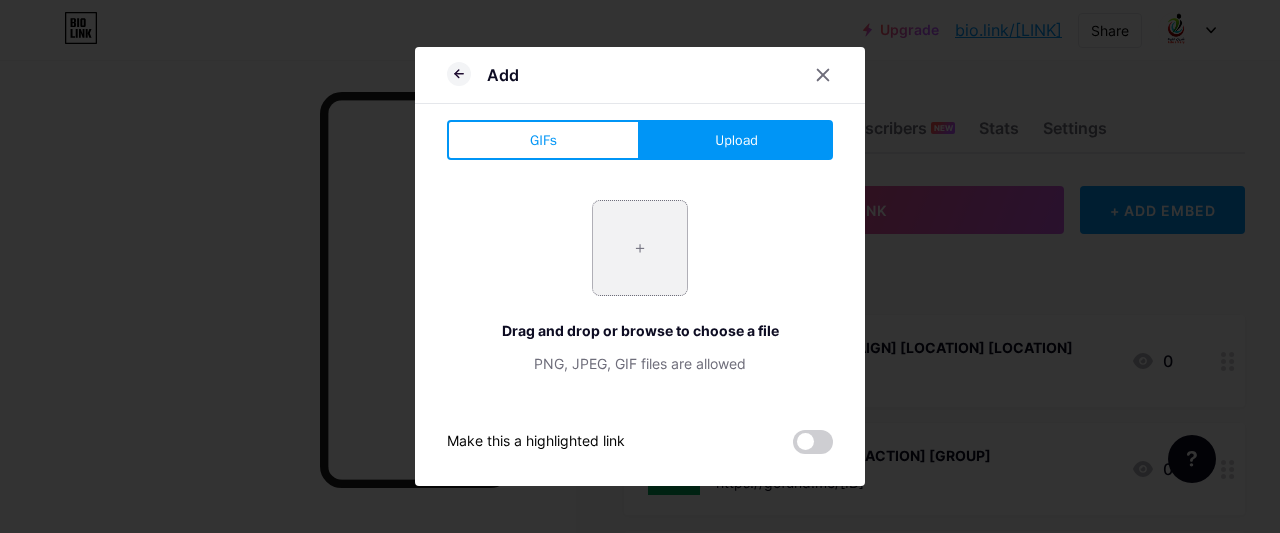 click at bounding box center [640, 248] 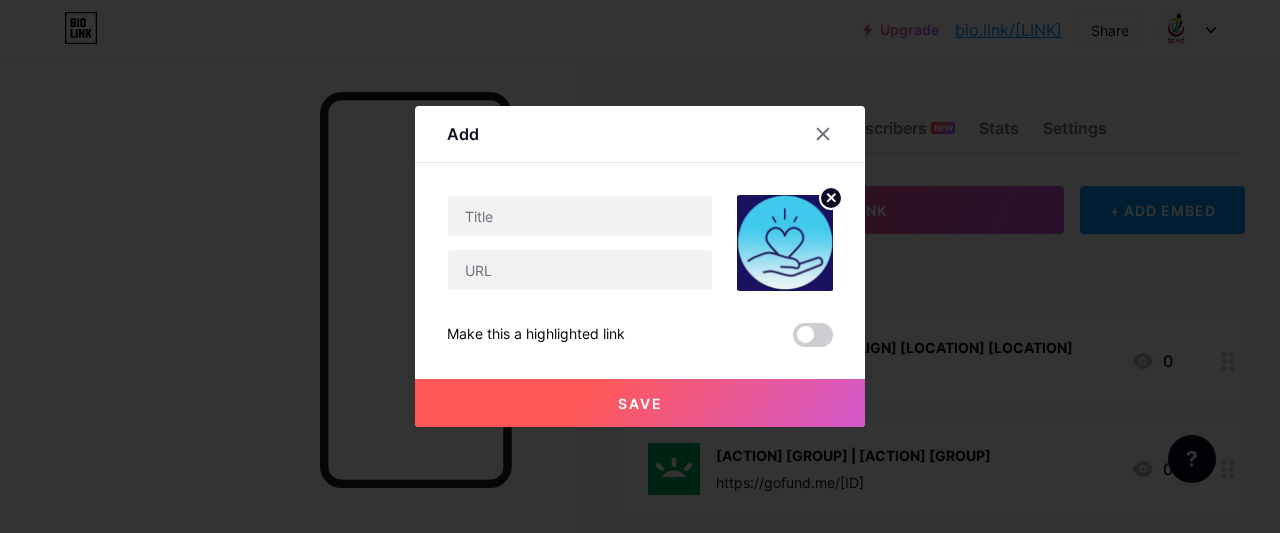 click 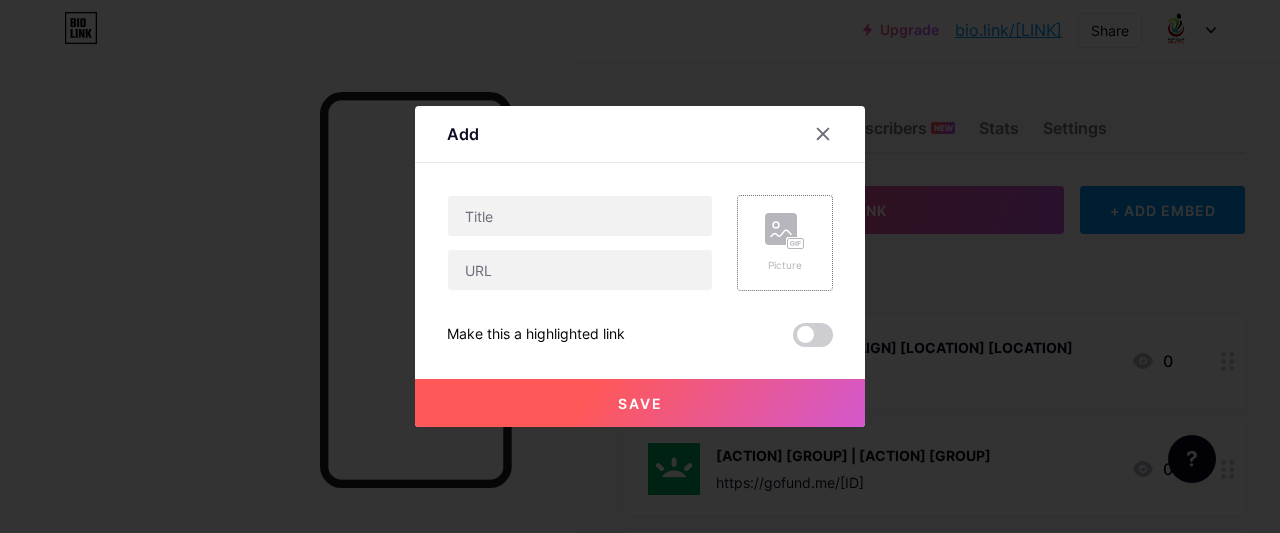 click 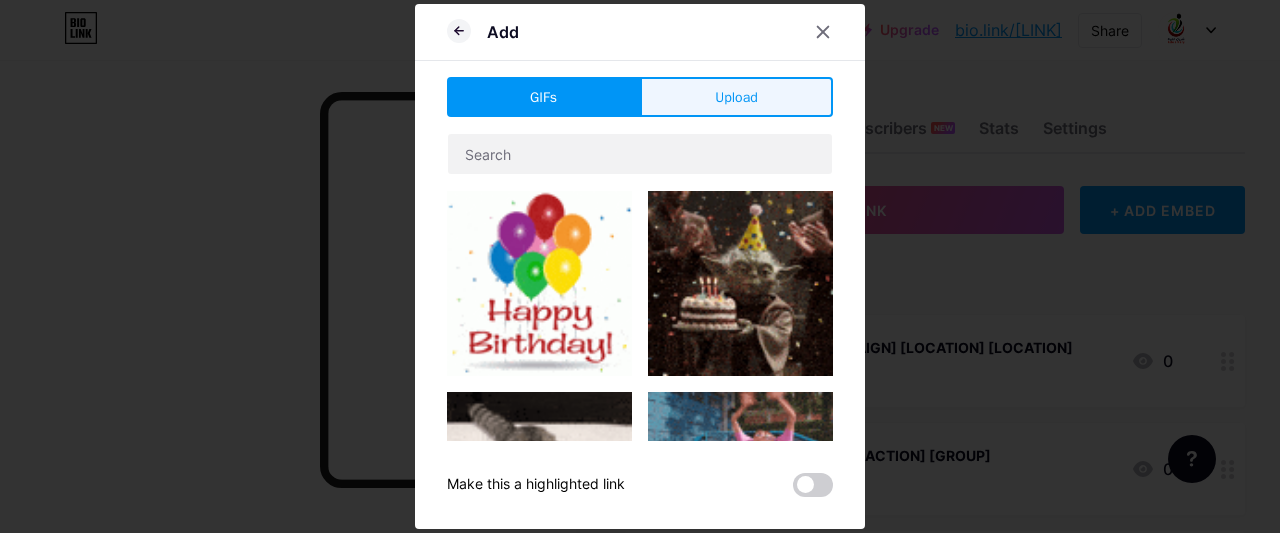click on "Upload" at bounding box center [736, 97] 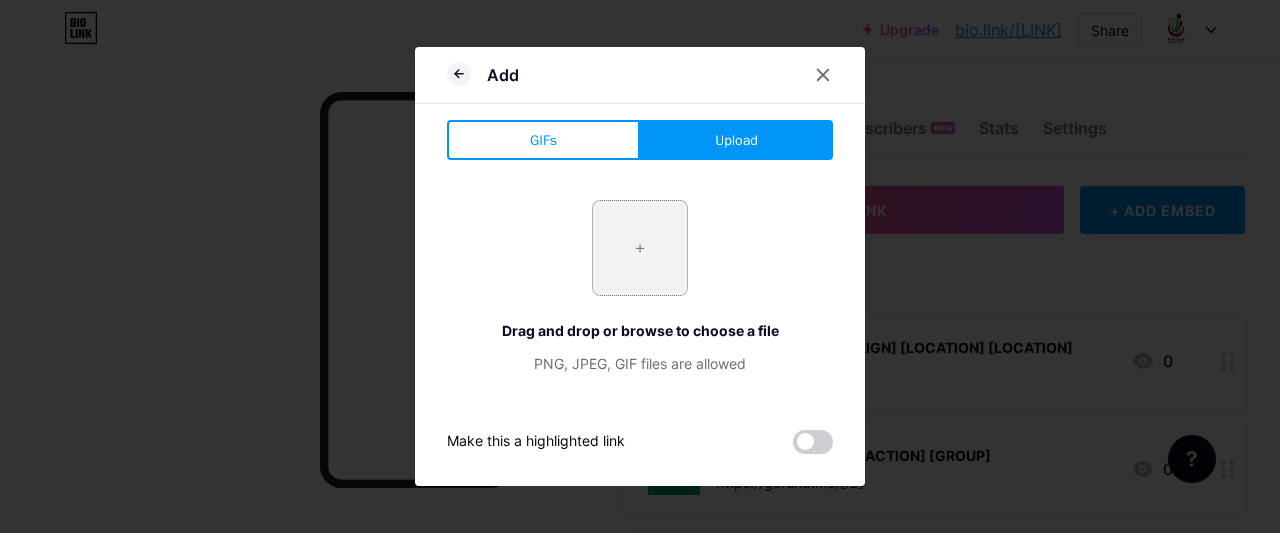 click at bounding box center [640, 248] 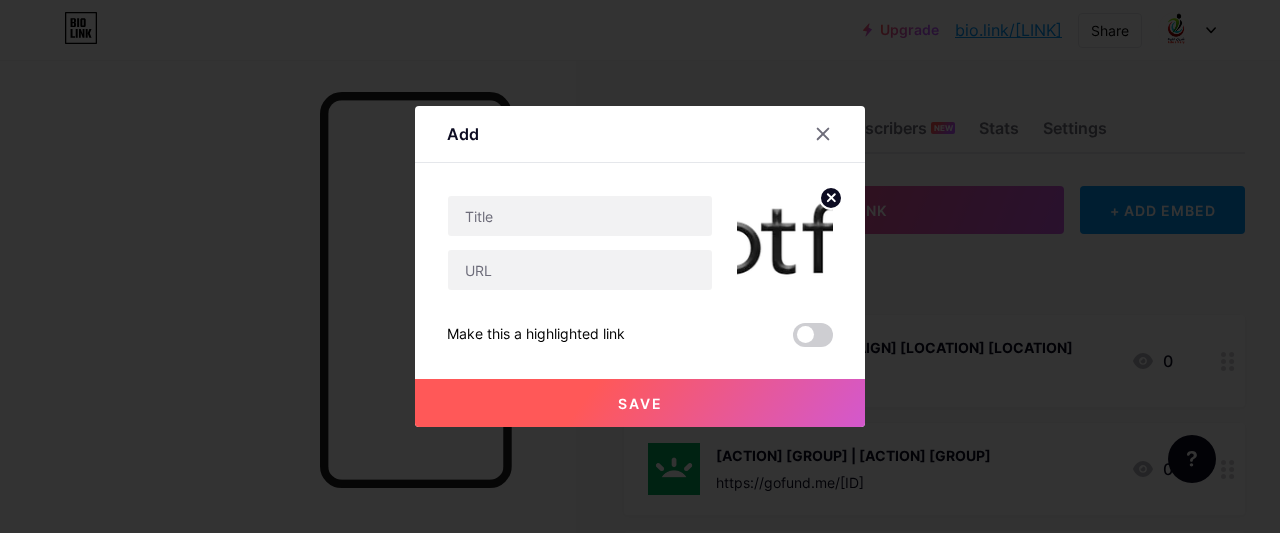 click 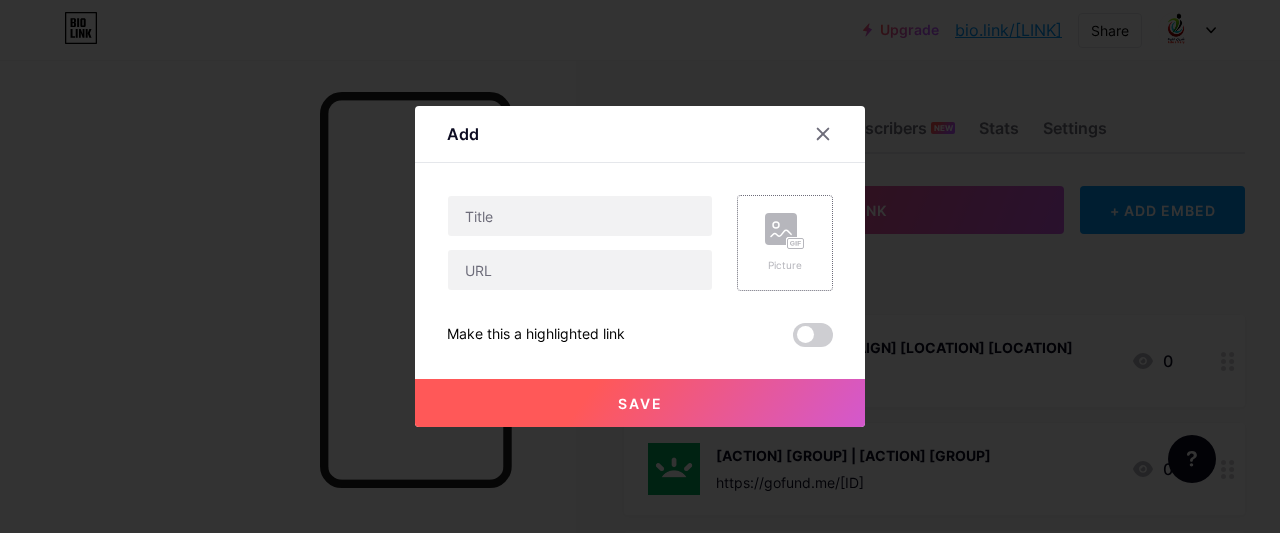 click 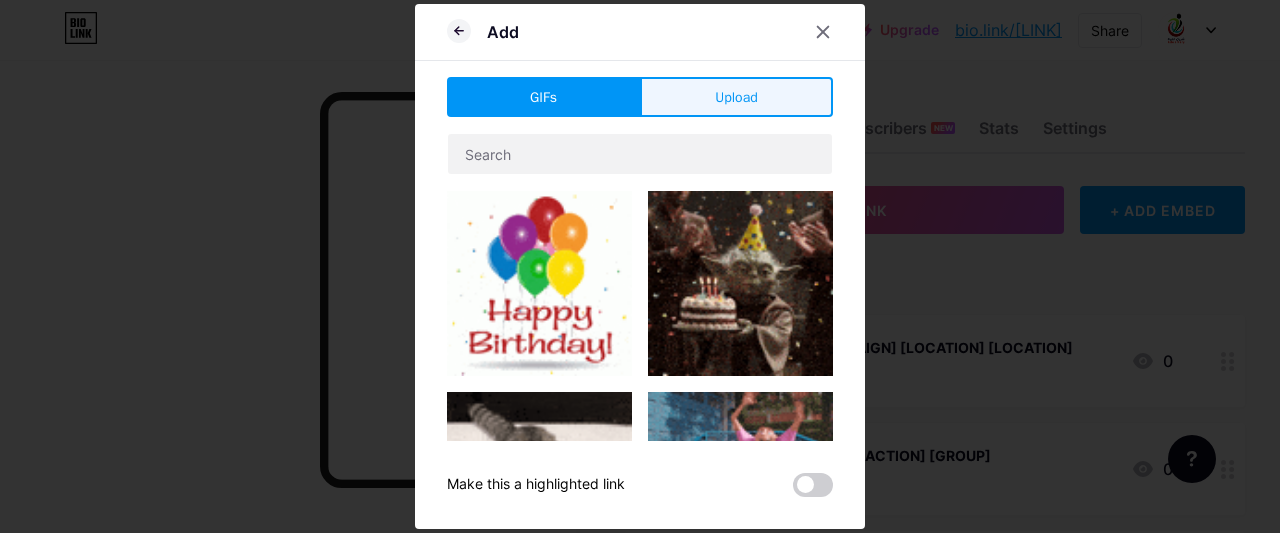 click on "Upload" at bounding box center (736, 97) 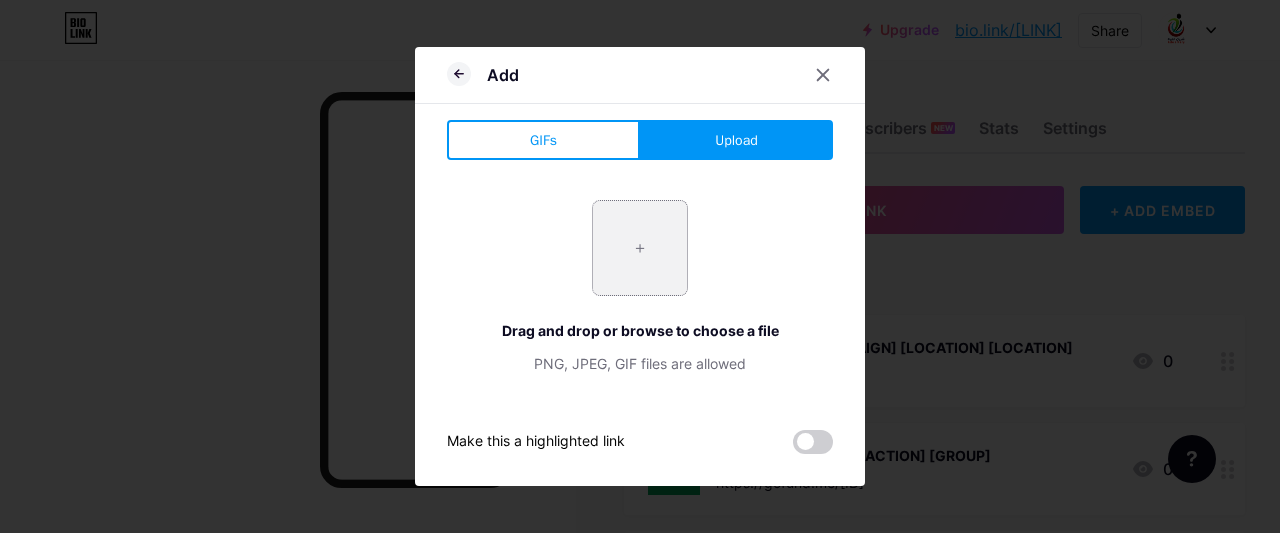 click at bounding box center [640, 248] 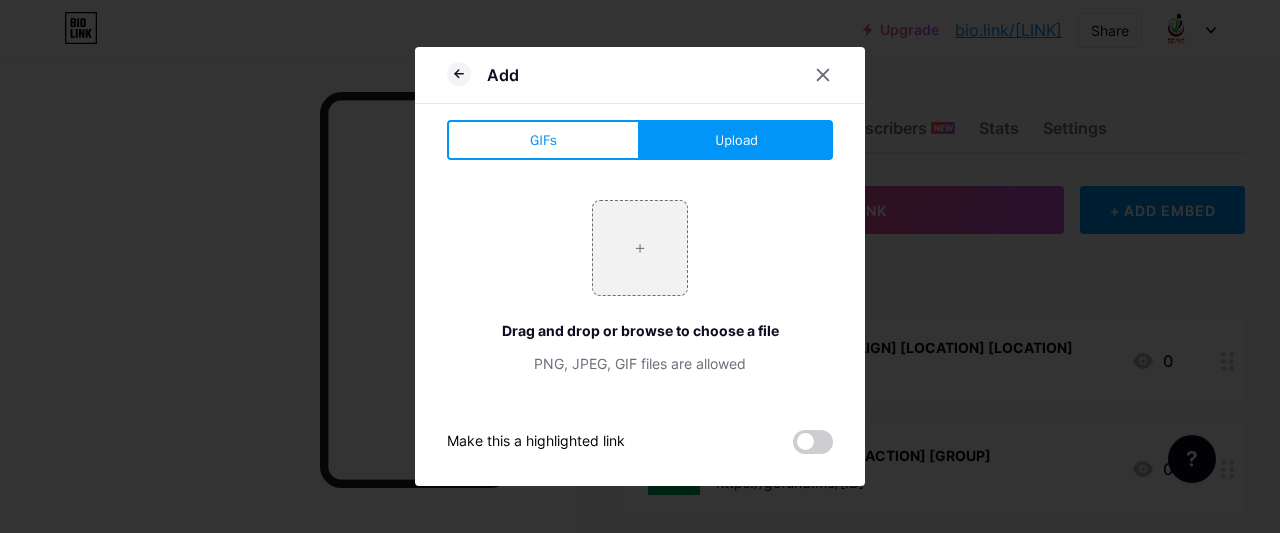 type on "C:\fakepath\[FILENAME].png" 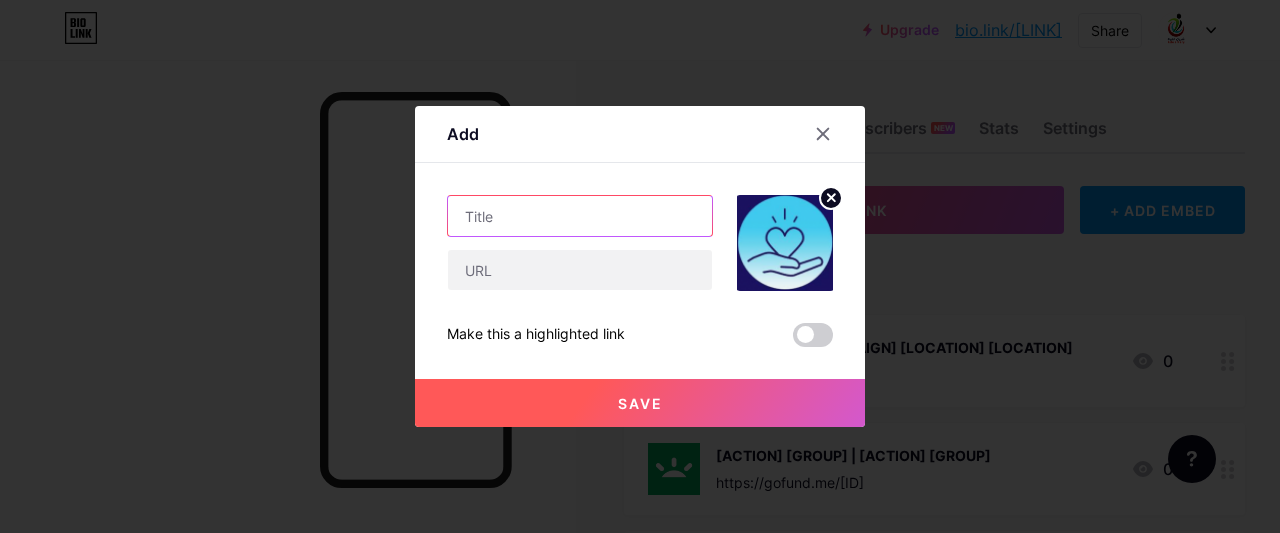 click at bounding box center (580, 216) 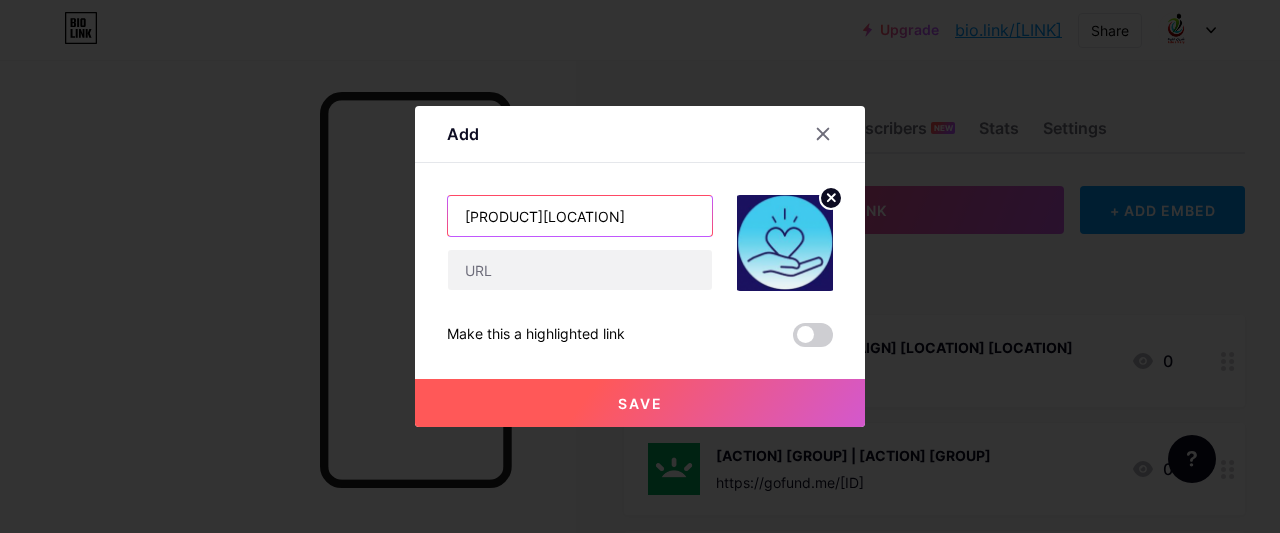 drag, startPoint x: 530, startPoint y: 217, endPoint x: 543, endPoint y: 227, distance: 16.40122 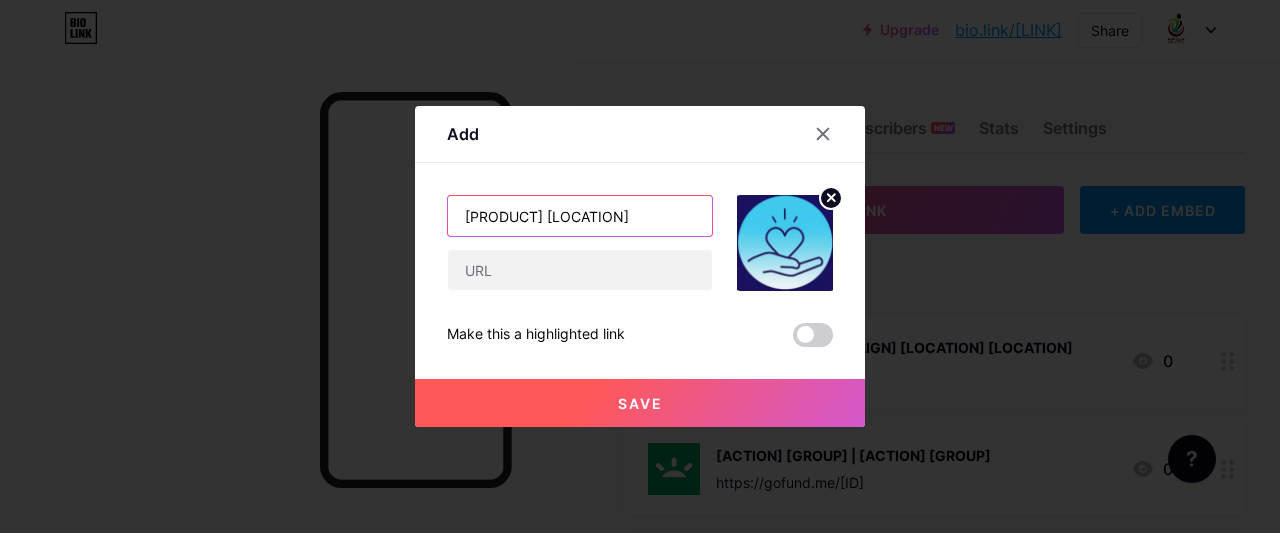 click on "[PRODUCT] [LOCATION]" at bounding box center [580, 216] 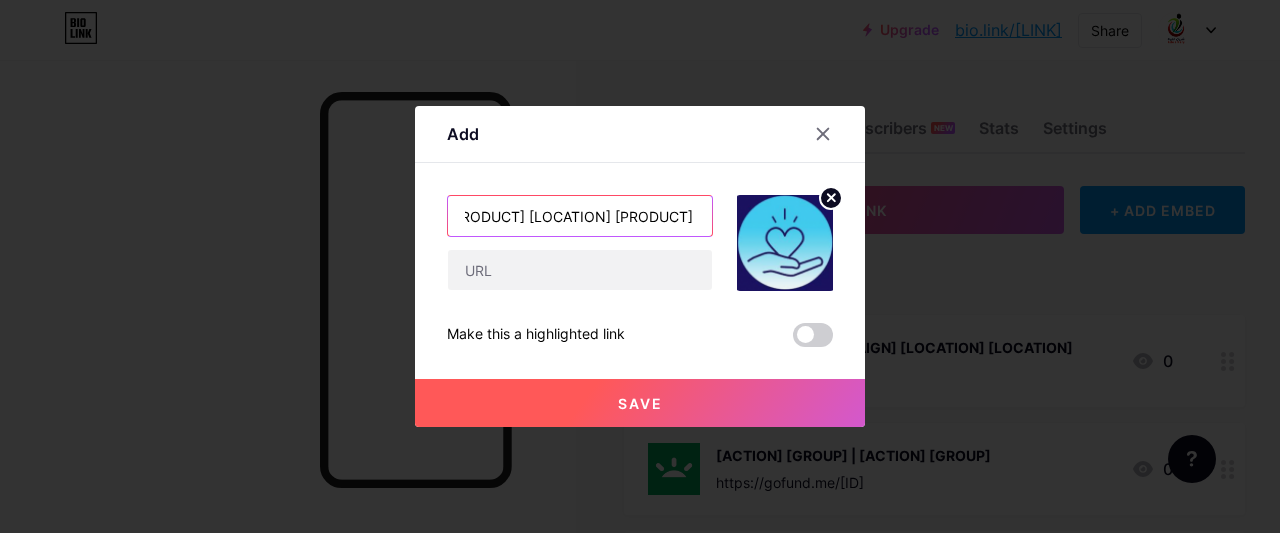 scroll, scrollTop: 0, scrollLeft: 14, axis: horizontal 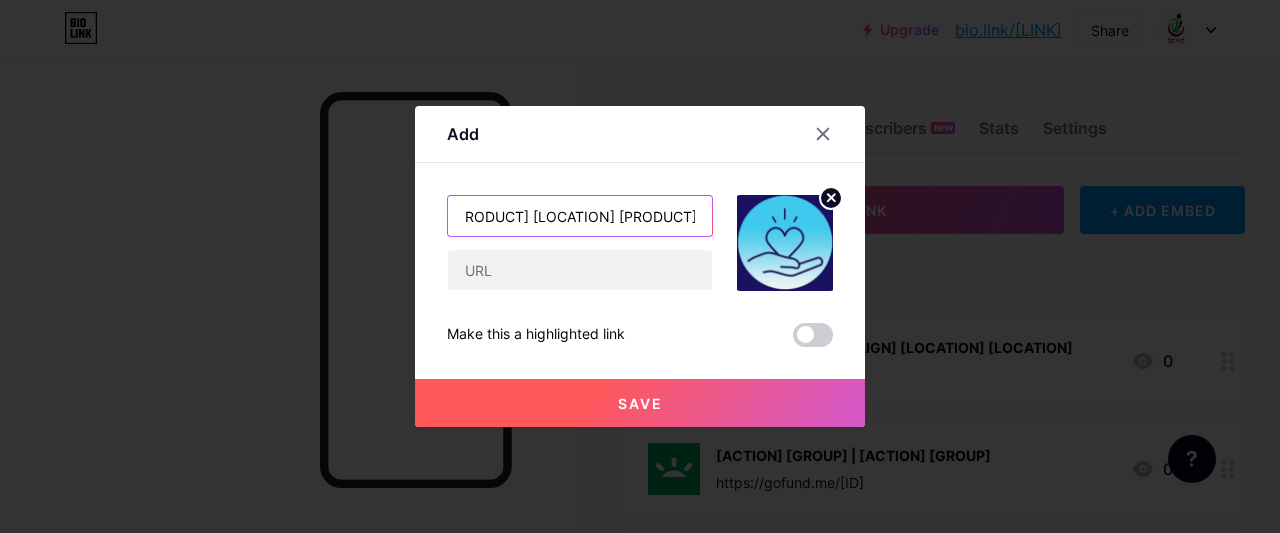 paste on "|" 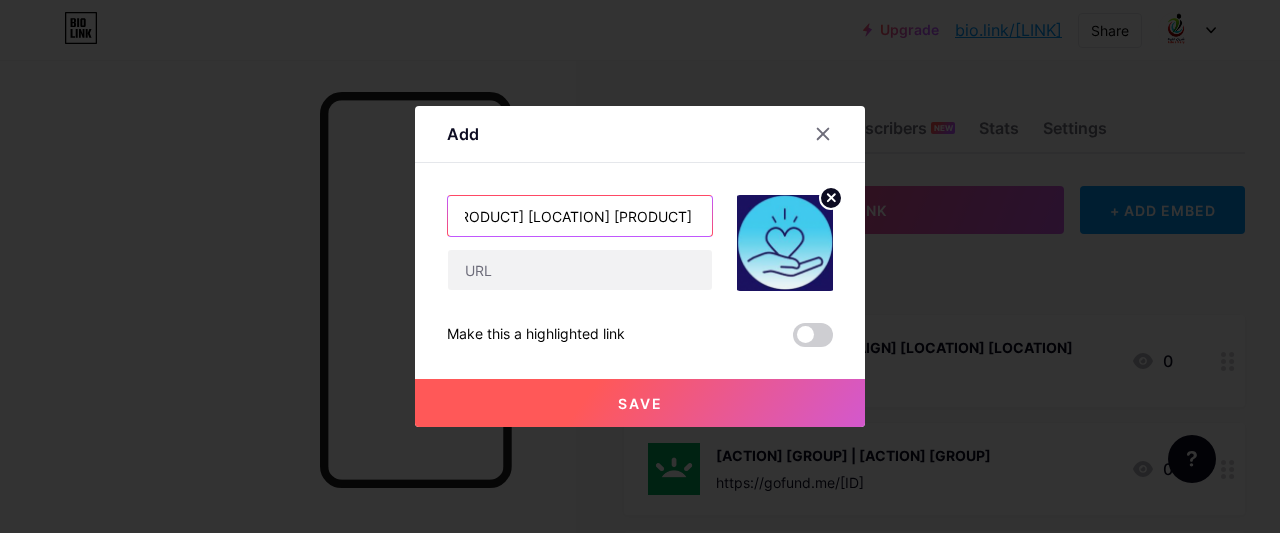 click on "[PRODUCT] [LOCATION] [PRODUCT] | [PRODUCT] [PRODUCT]" at bounding box center (580, 216) 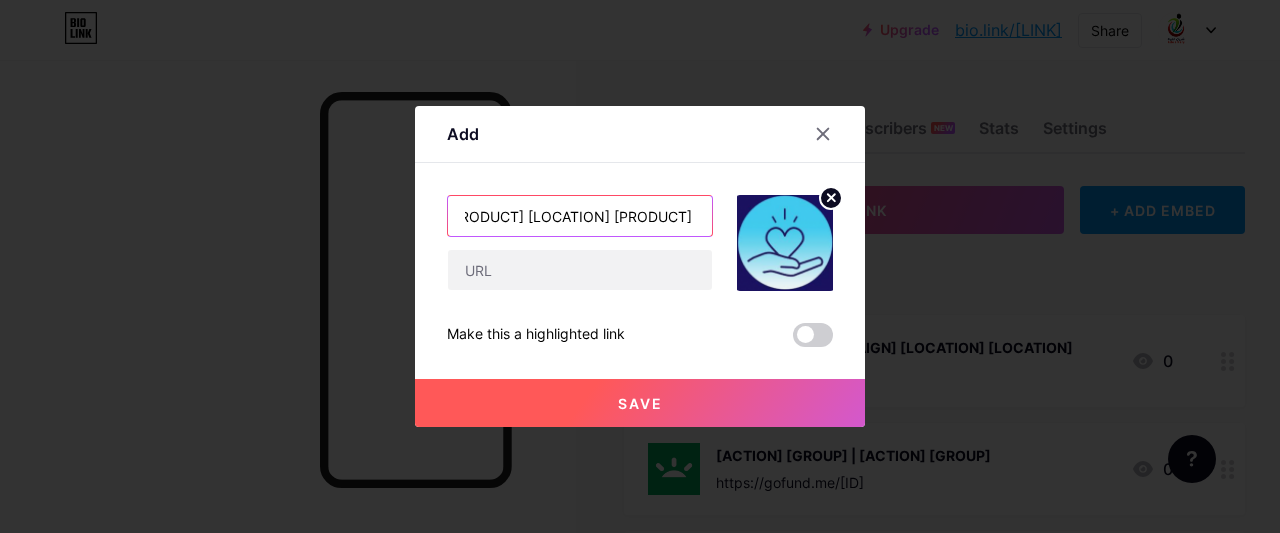 paste on "|" 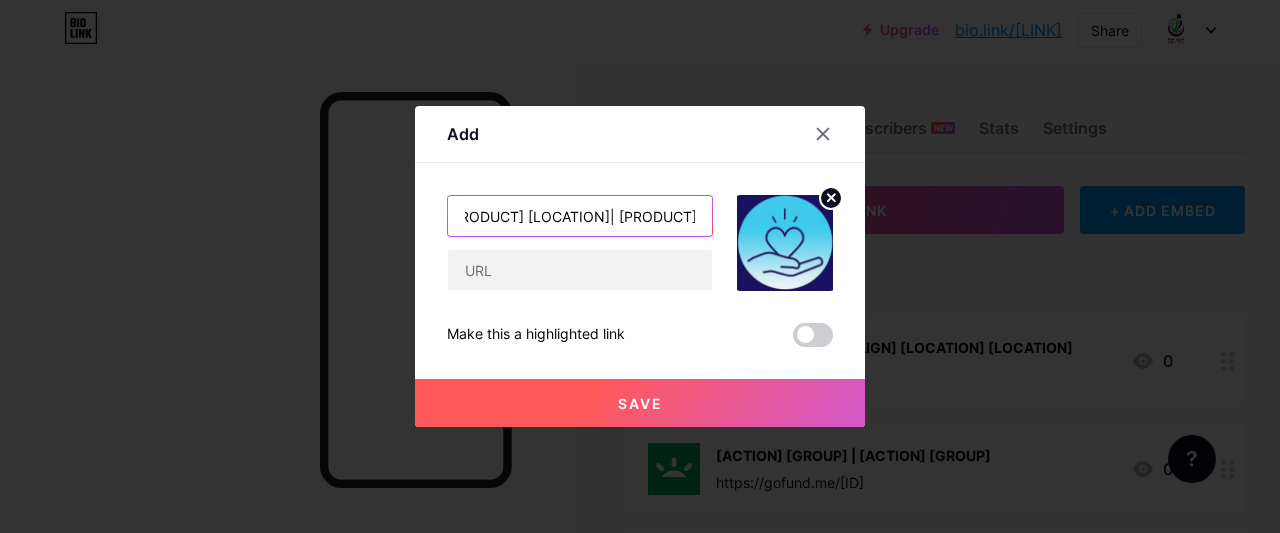 scroll, scrollTop: 0, scrollLeft: 24, axis: horizontal 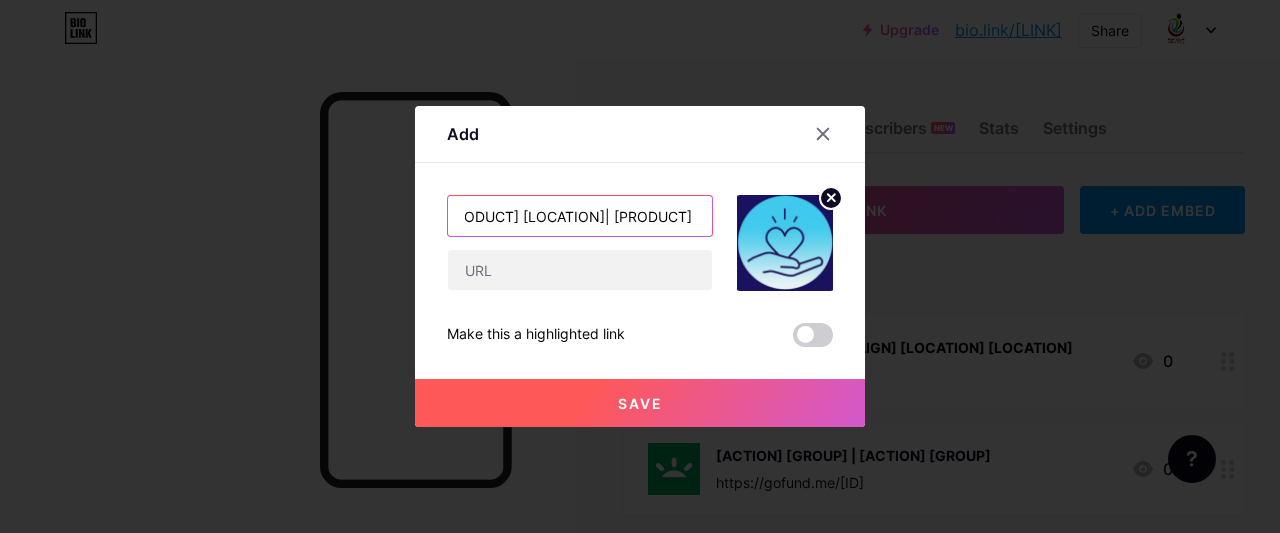 drag, startPoint x: 695, startPoint y: 219, endPoint x: 737, endPoint y: 223, distance: 42.190044 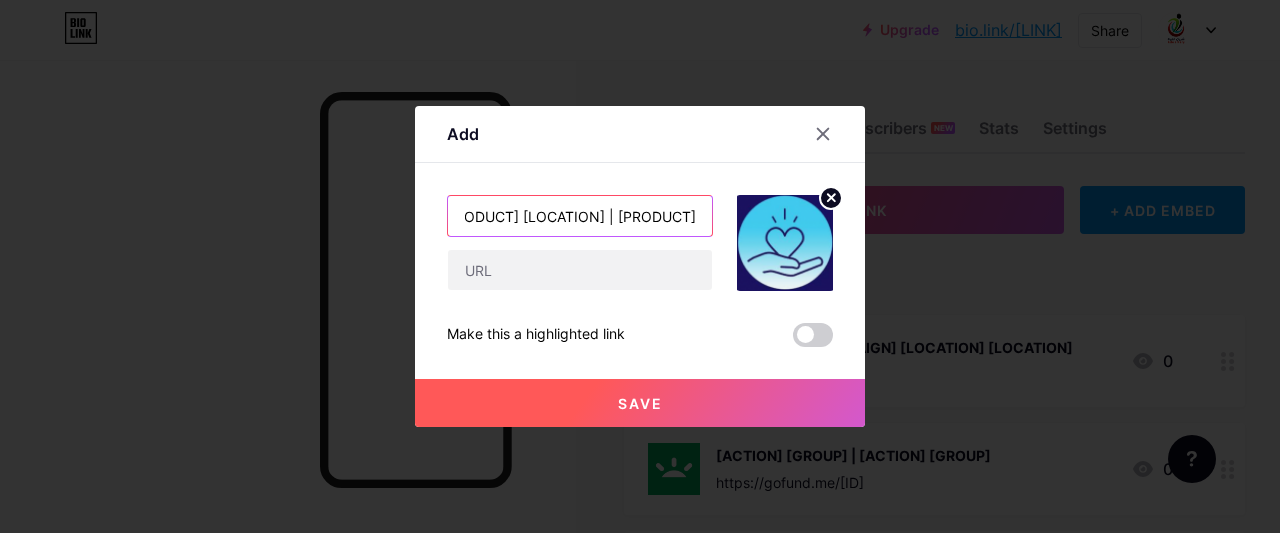 scroll, scrollTop: 0, scrollLeft: 19, axis: horizontal 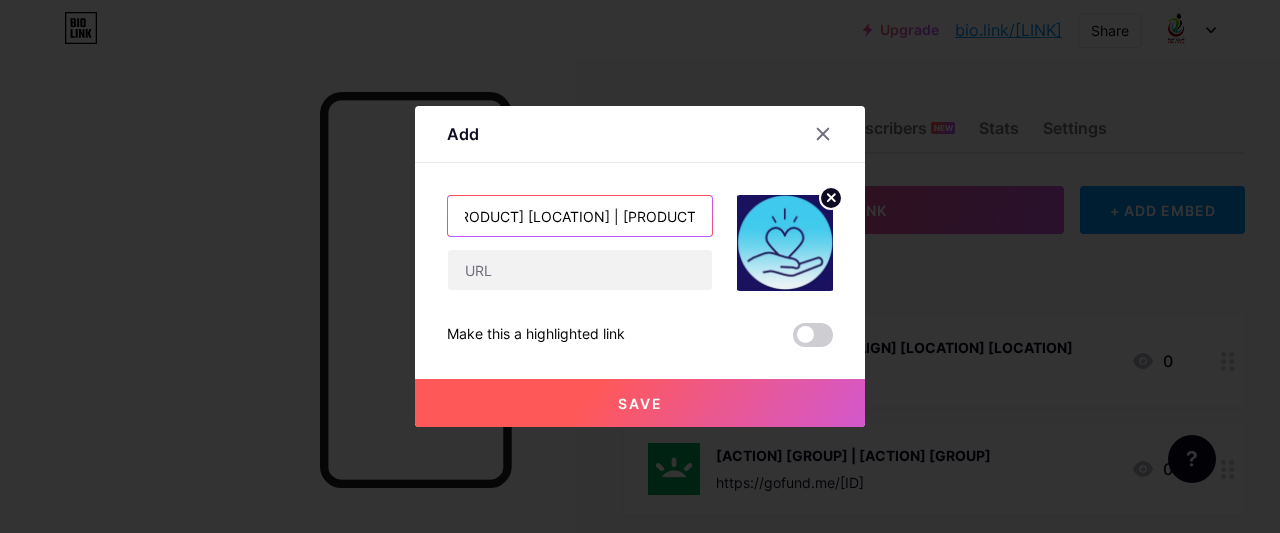 click on "[PRODUCT] [LOCATION] | [PRODUCT] [PRODUCT]" at bounding box center [580, 216] 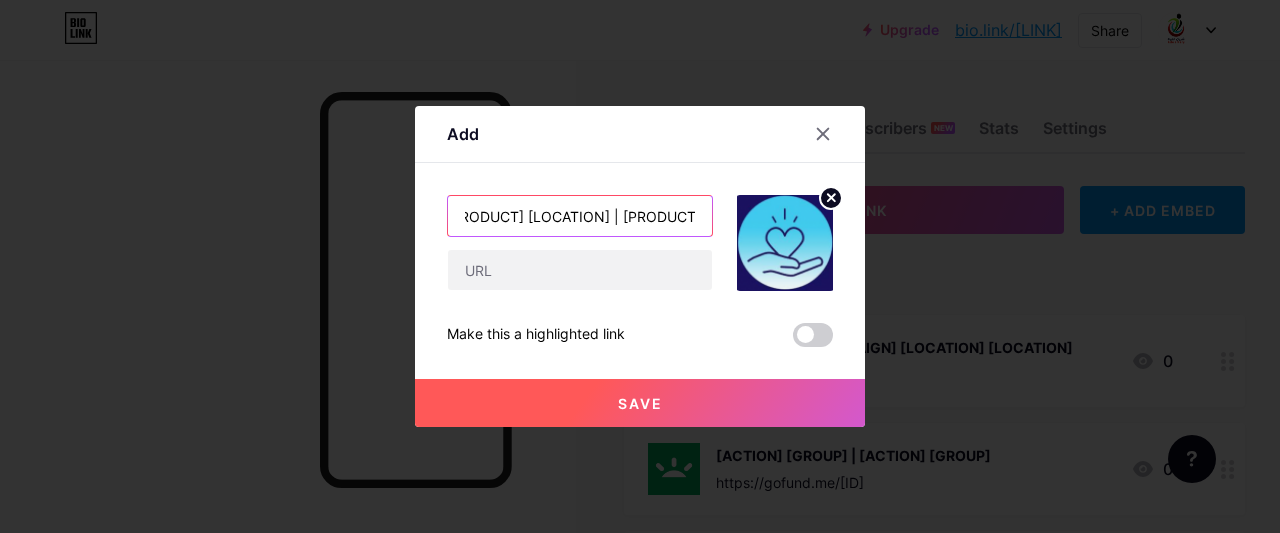 type on "[PRODUCT] [LOCATION] | [PRODUCT] [PRODUCT]" 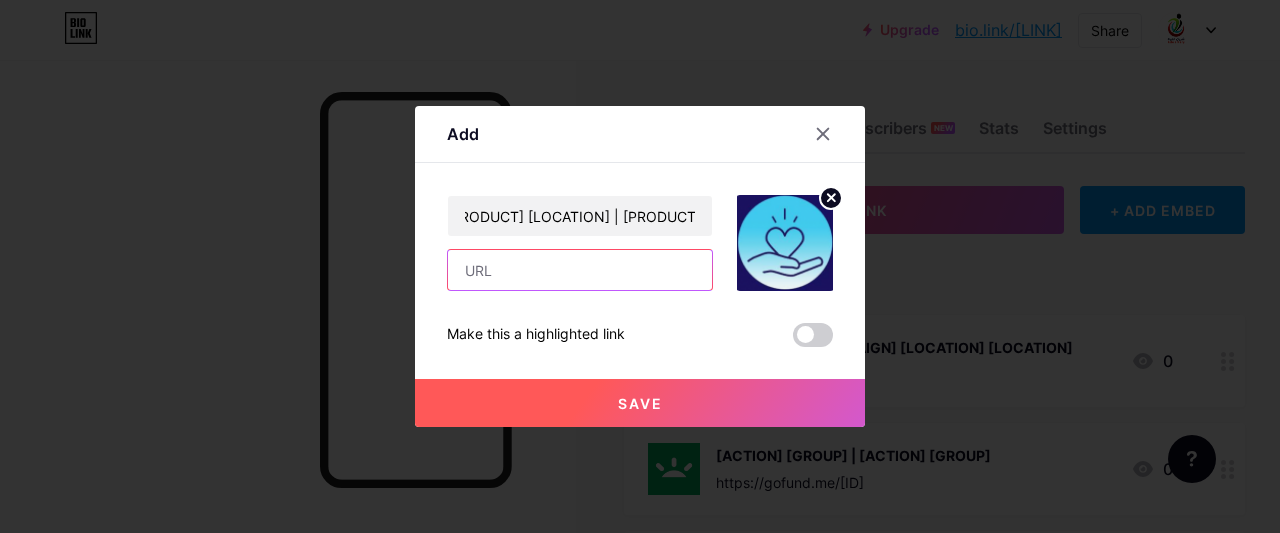 click at bounding box center (580, 270) 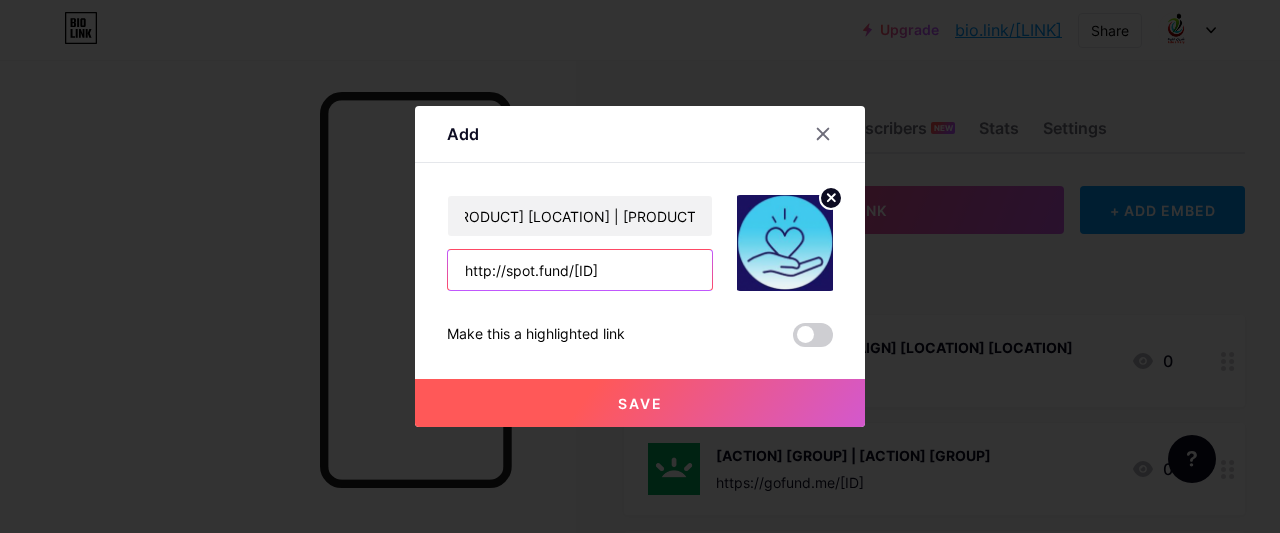 type on "http://spot.fund/[ID]" 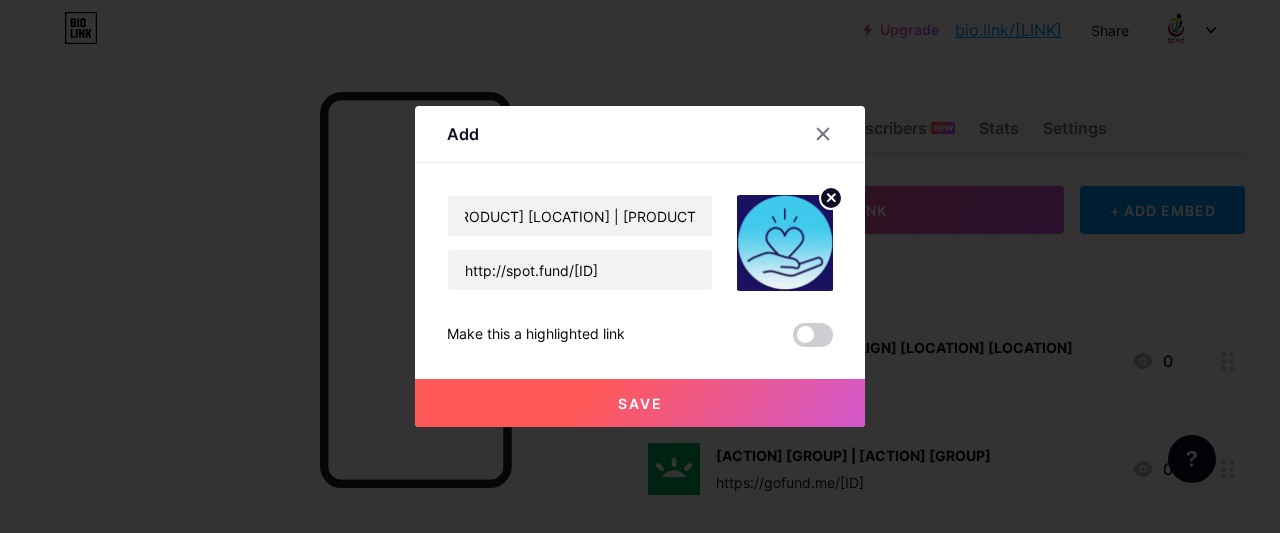 click on "Save" at bounding box center (640, 403) 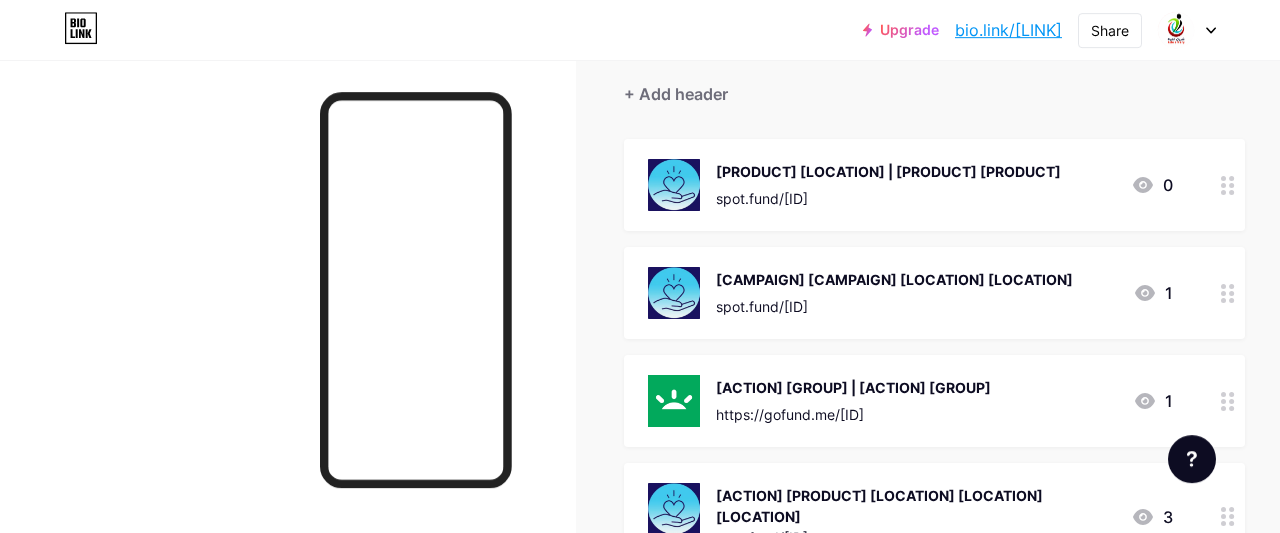 scroll, scrollTop: 208, scrollLeft: 0, axis: vertical 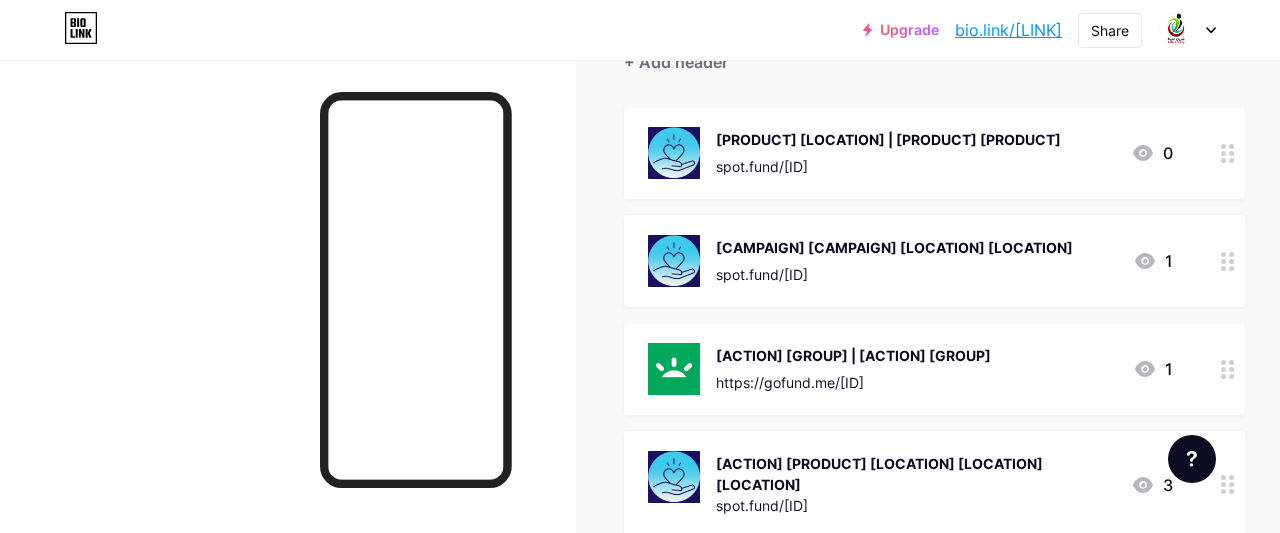 drag, startPoint x: 943, startPoint y: 145, endPoint x: 1023, endPoint y: 294, distance: 169.1183 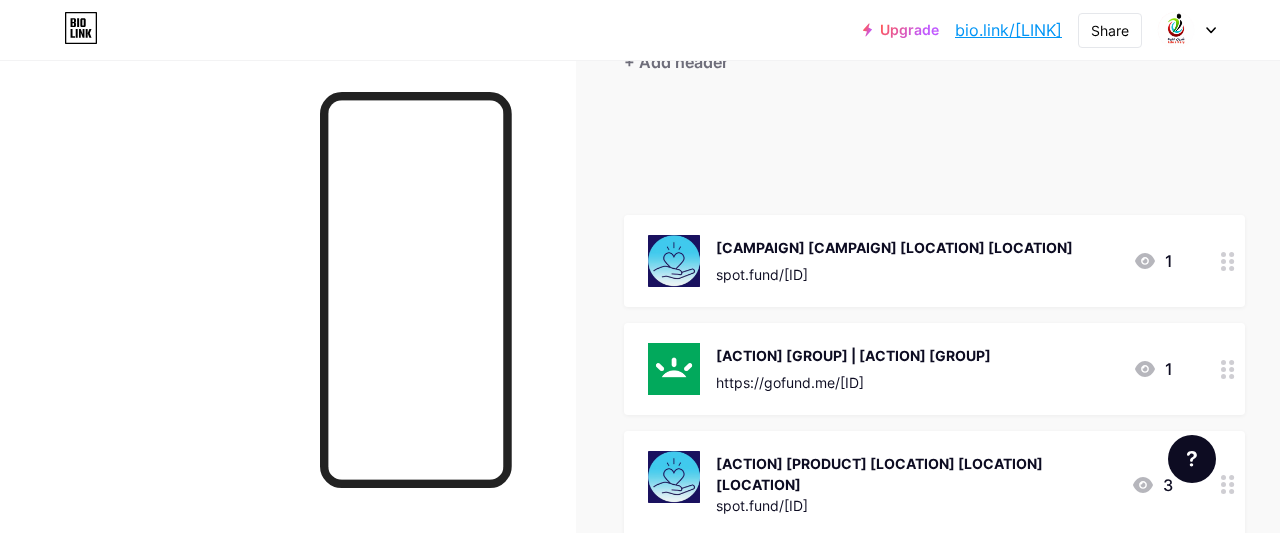 type 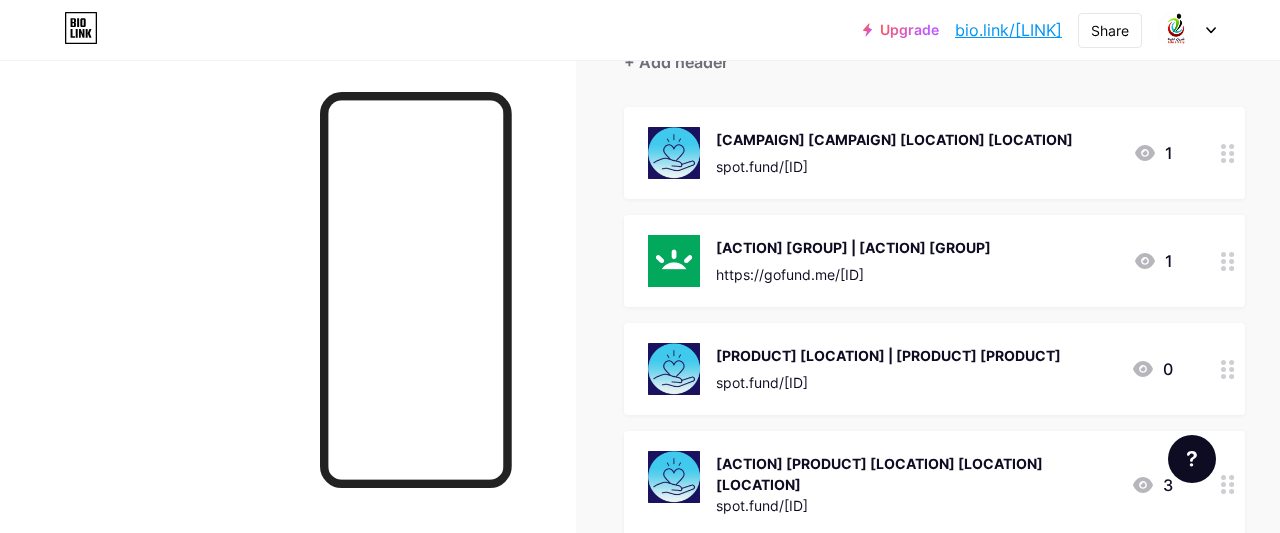 click at bounding box center (288, 326) 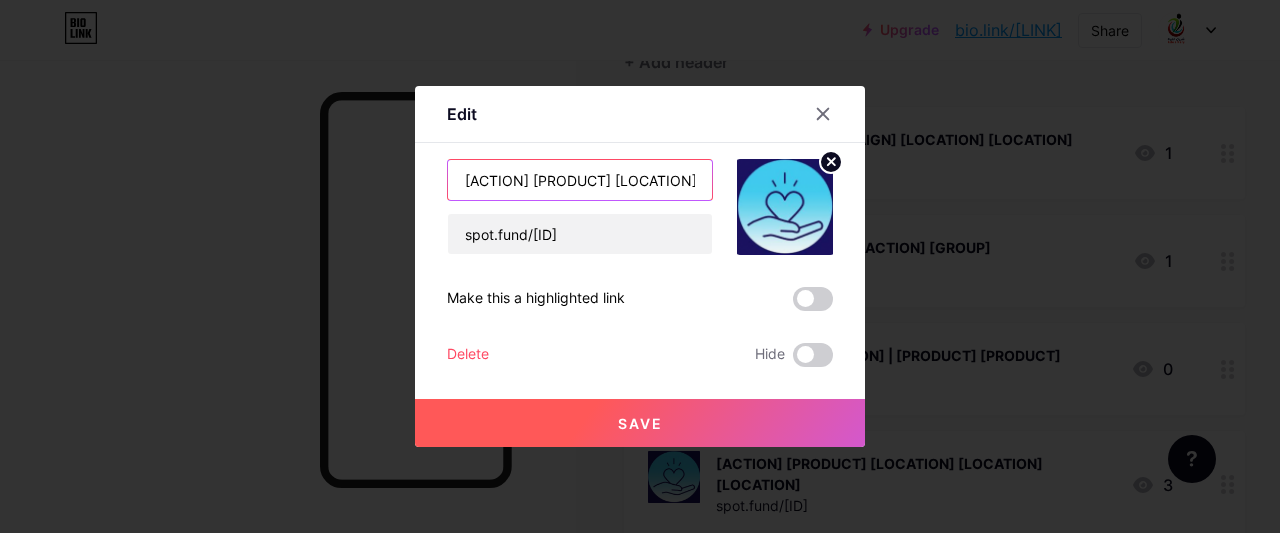 click on "[ACTION] [PRODUCT] [LOCATION] [LOCATION] [LOCATION]" at bounding box center (580, 180) 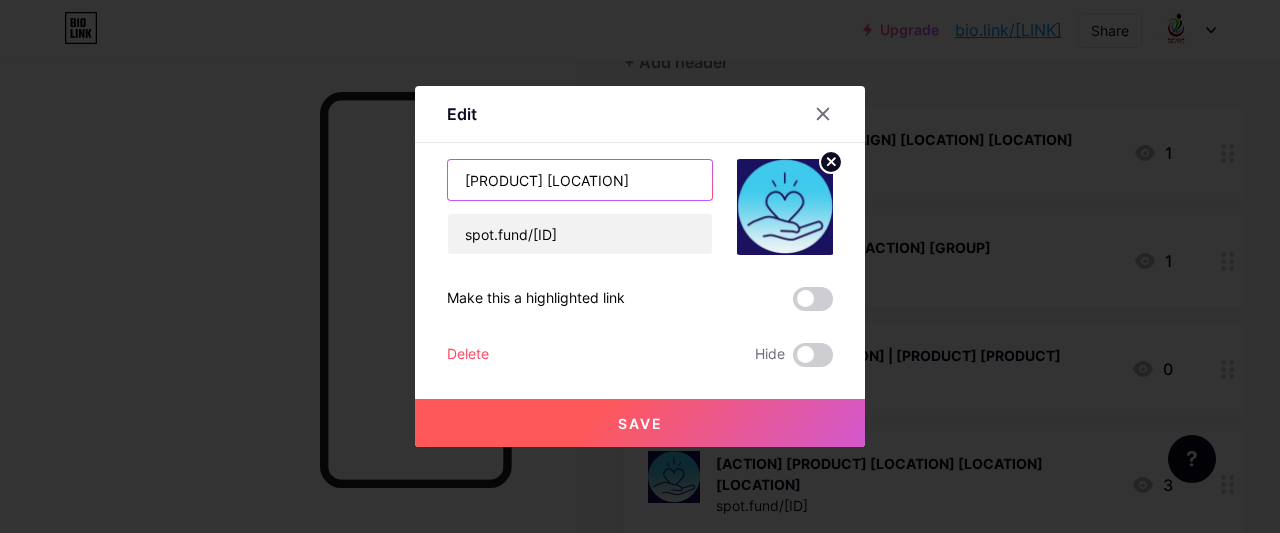 paste on "|" 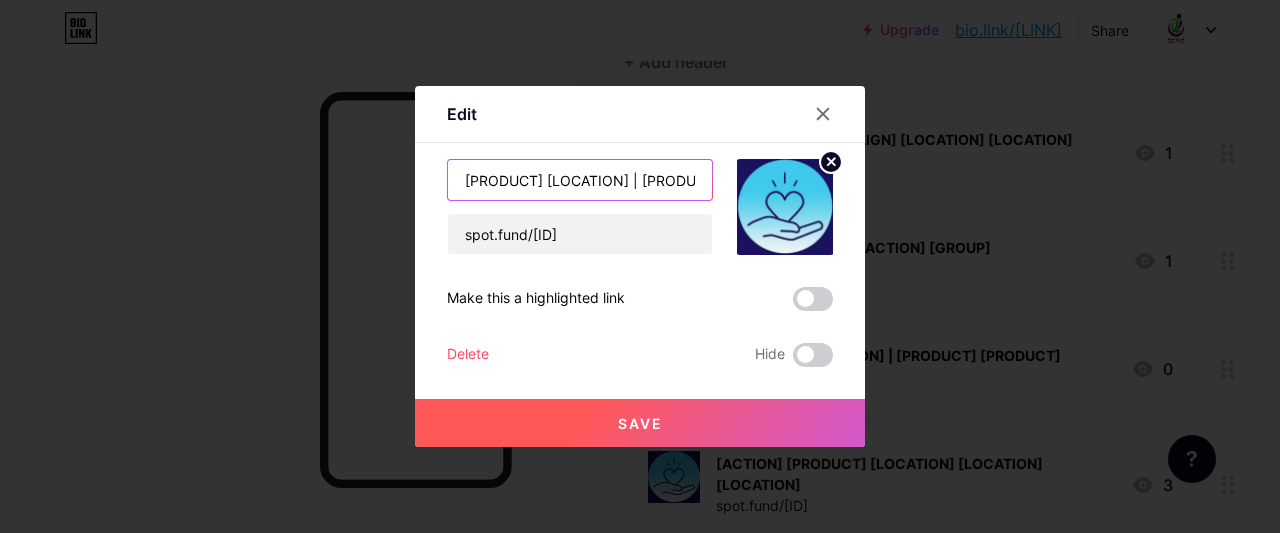 scroll, scrollTop: 0, scrollLeft: 9, axis: horizontal 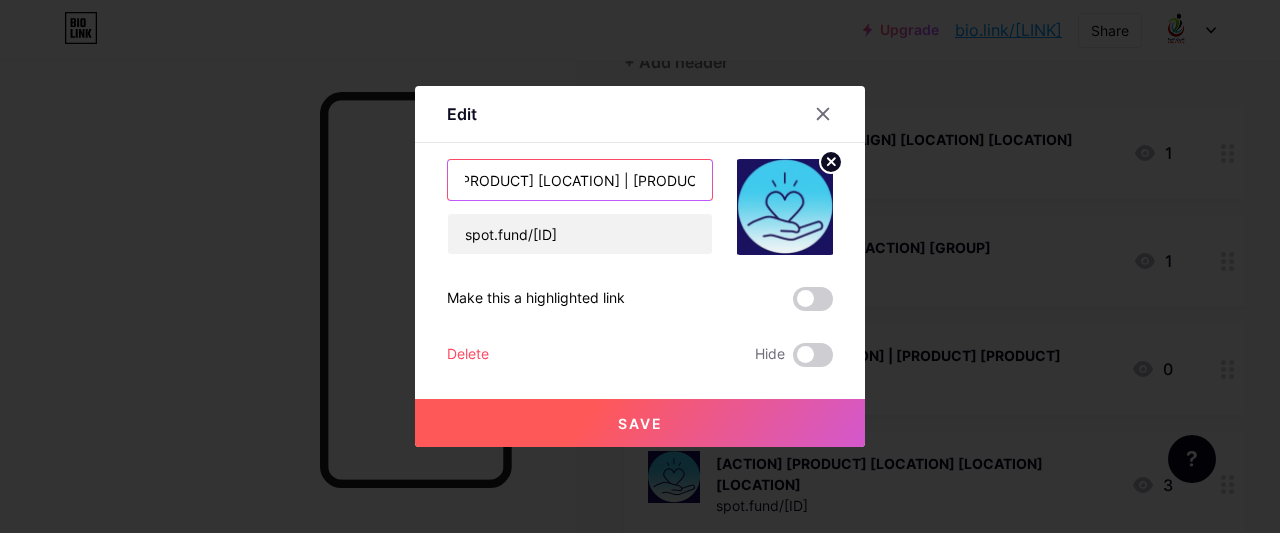 drag, startPoint x: 708, startPoint y: 182, endPoint x: 796, endPoint y: 182, distance: 88 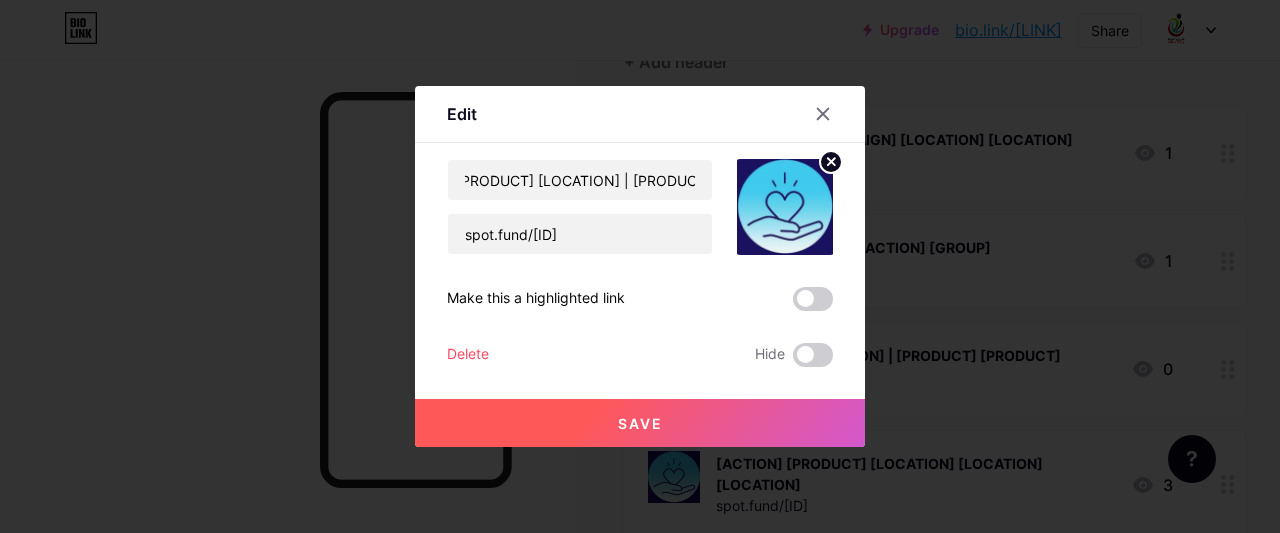 click on "Save" at bounding box center (640, 423) 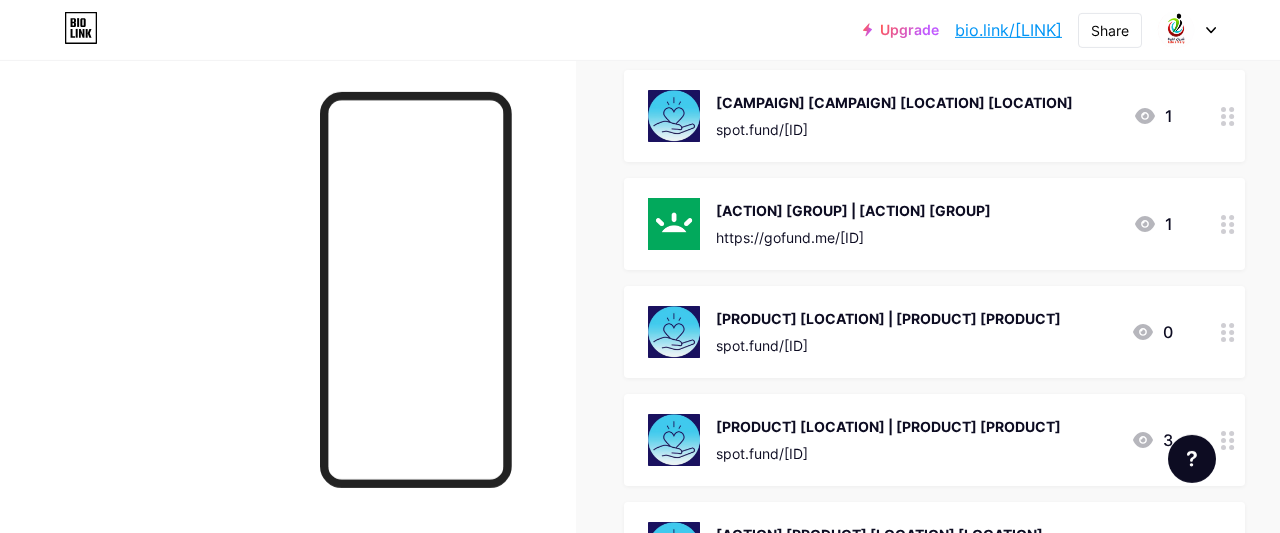 scroll, scrollTop: 208, scrollLeft: 0, axis: vertical 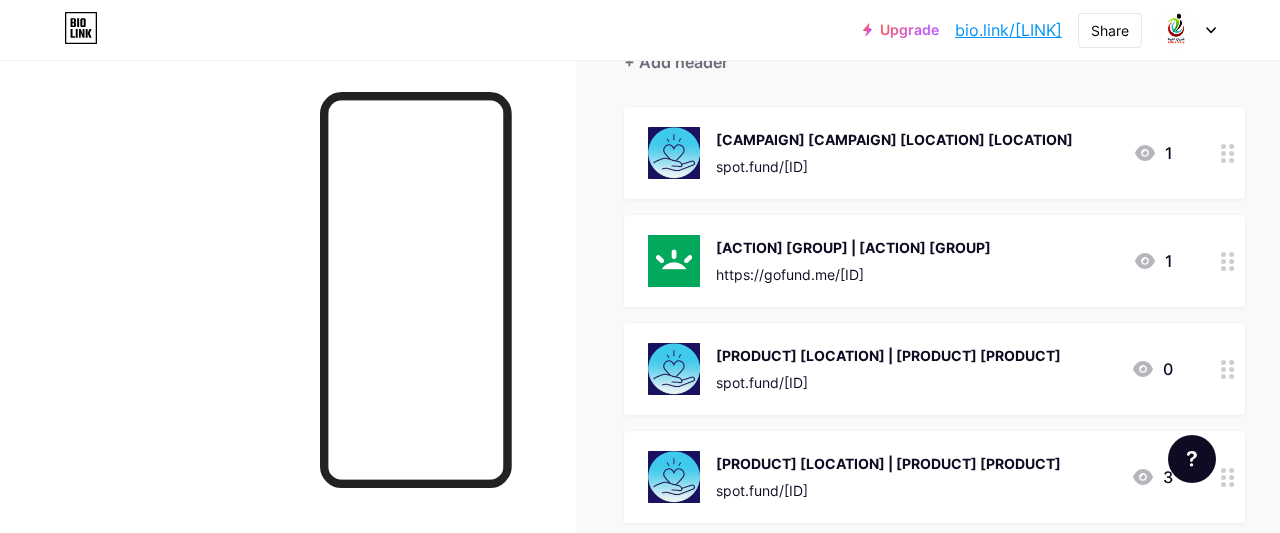 click on "[ACTION] [GROUP] | [ACTION] [GROUP]" at bounding box center (853, 247) 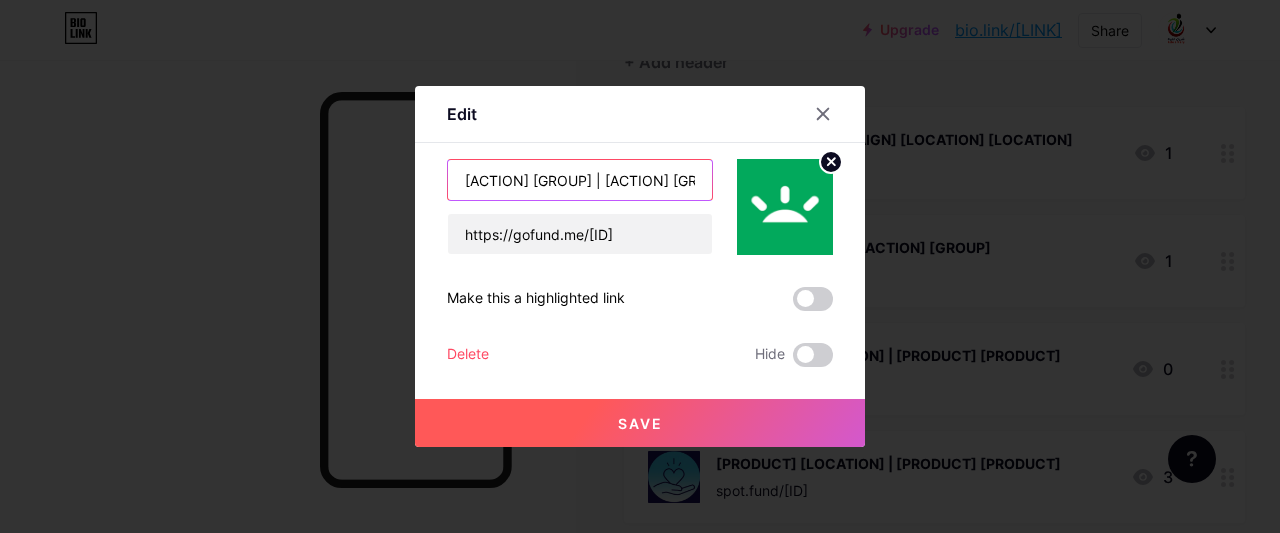 drag, startPoint x: 563, startPoint y: 179, endPoint x: 615, endPoint y: 179, distance: 52 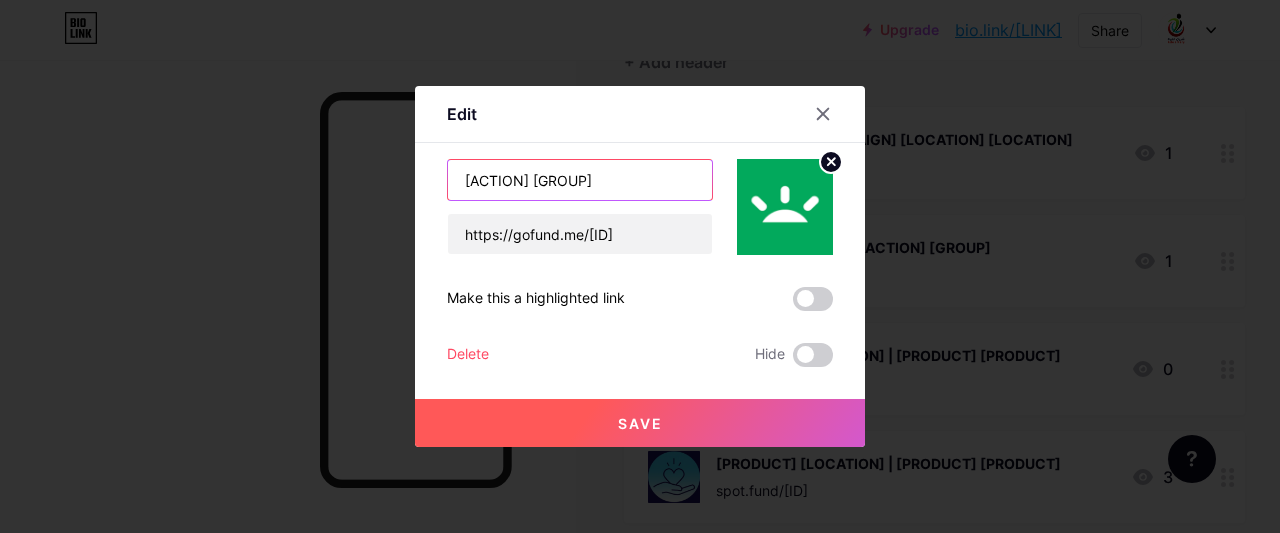 paste on "[ACTION] [GROUP]" 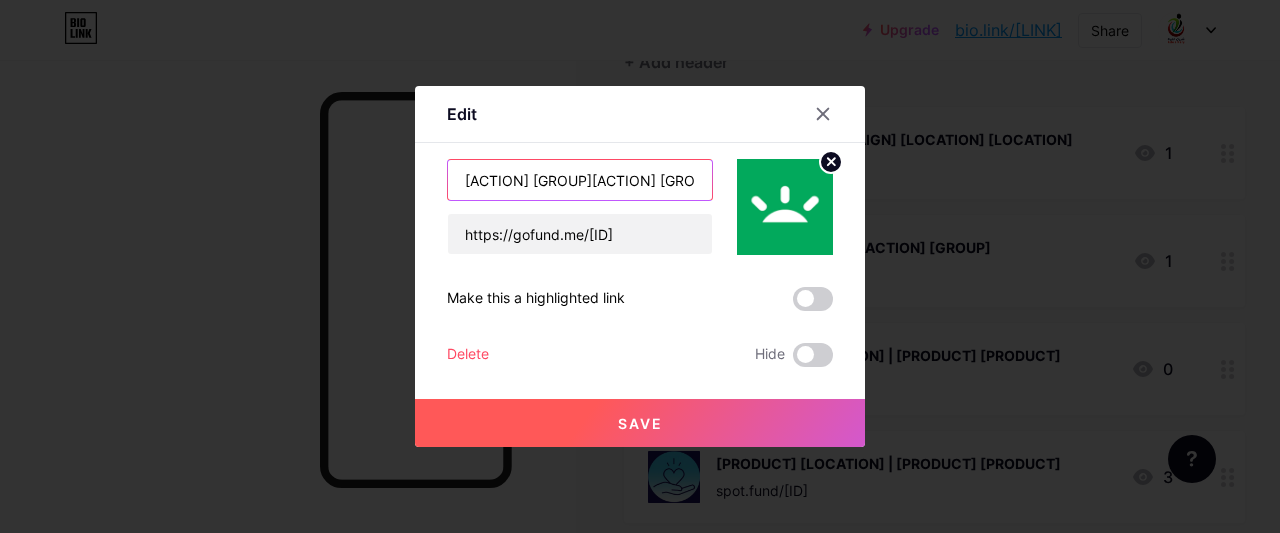 scroll, scrollTop: 0, scrollLeft: 2, axis: horizontal 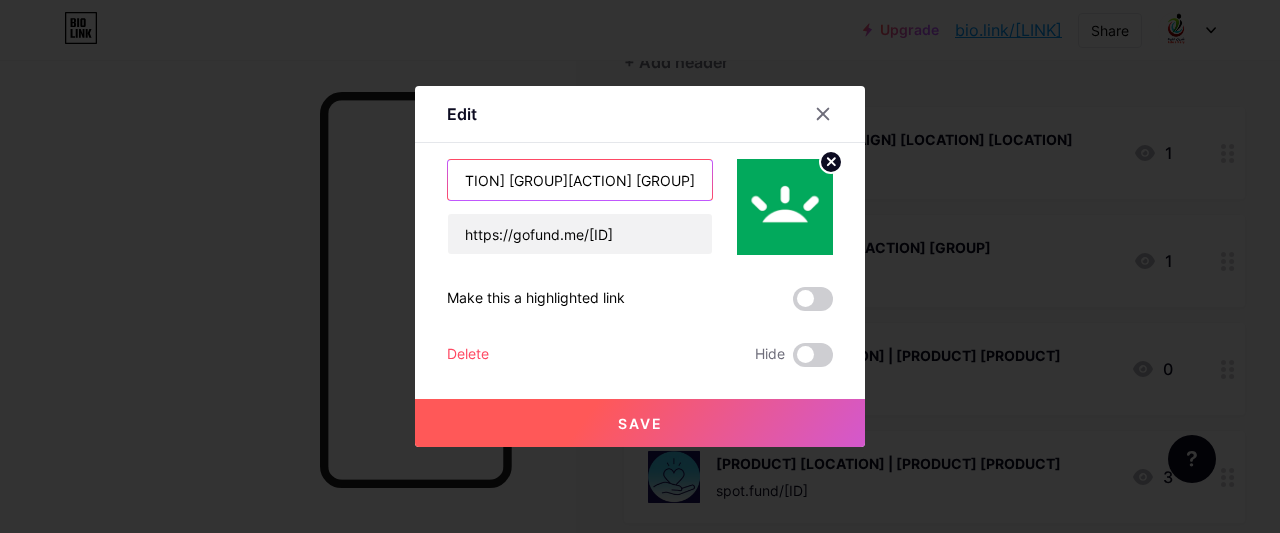 drag, startPoint x: 643, startPoint y: 183, endPoint x: 777, endPoint y: 183, distance: 134 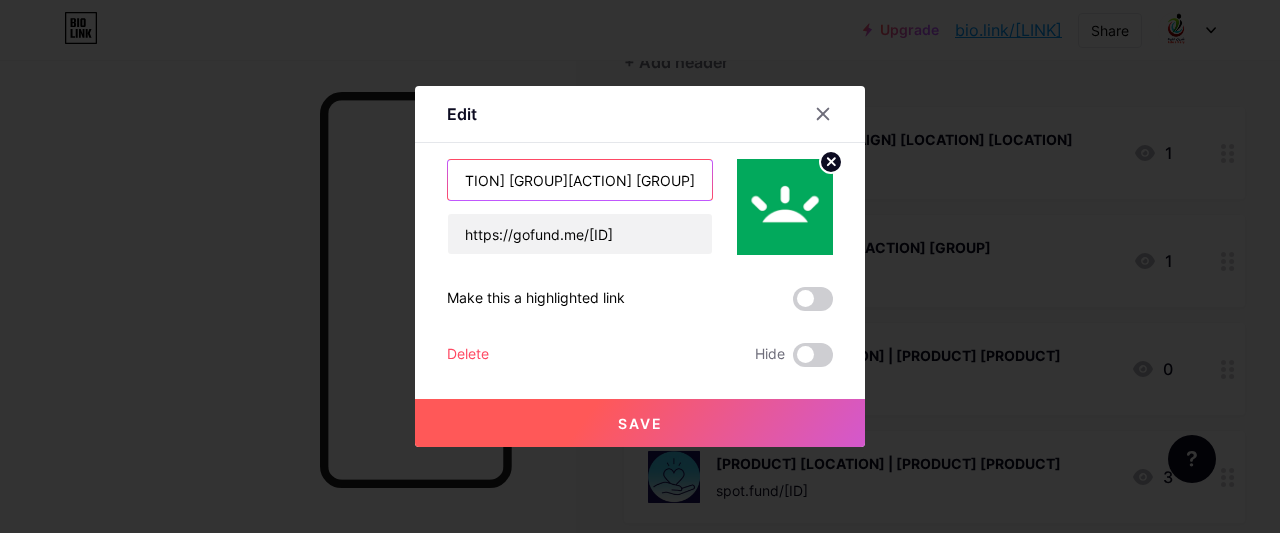 scroll, scrollTop: 0, scrollLeft: 92, axis: horizontal 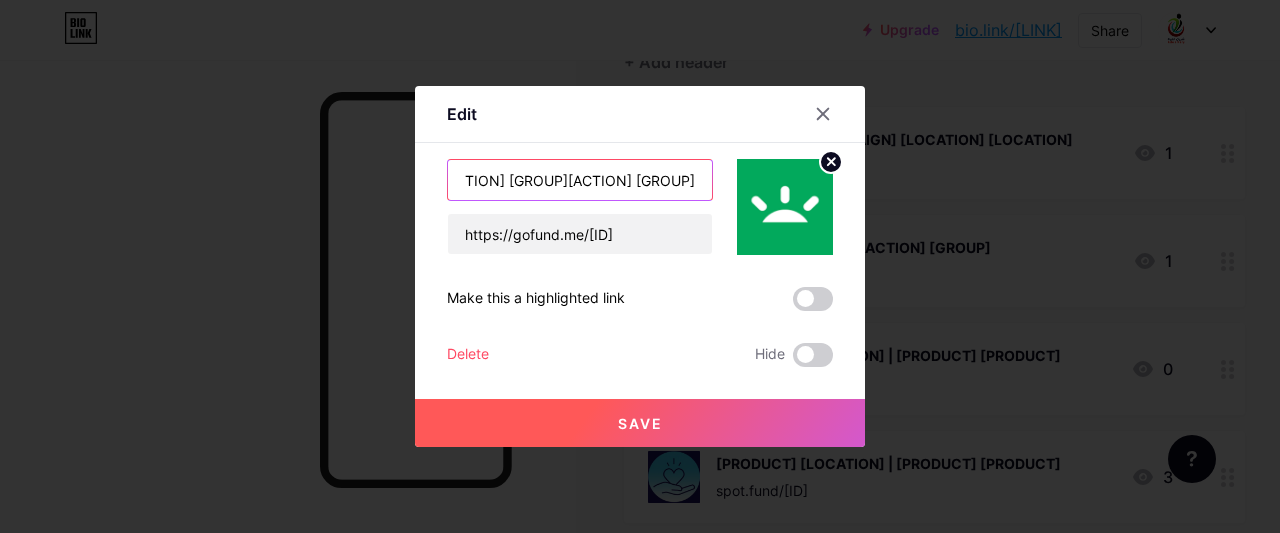 click on "[ACTION] [GROUP][ACTION] [GROUP]" at bounding box center (580, 180) 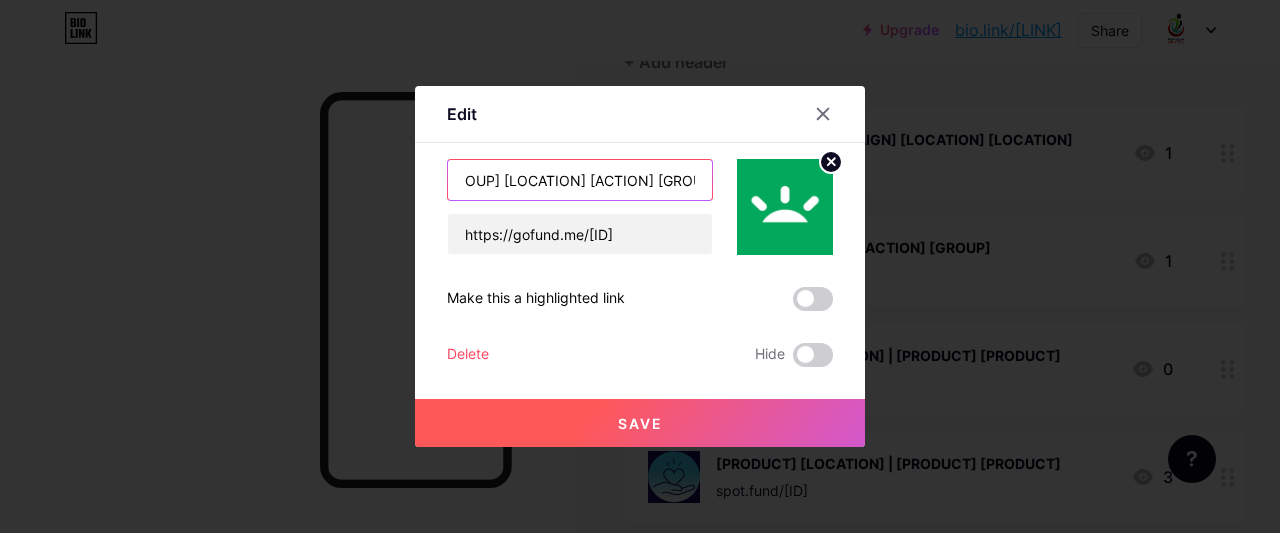 click on "[ACTION] [GROUP] [LOCATION] [ACTION] [GROUP]" at bounding box center [580, 180] 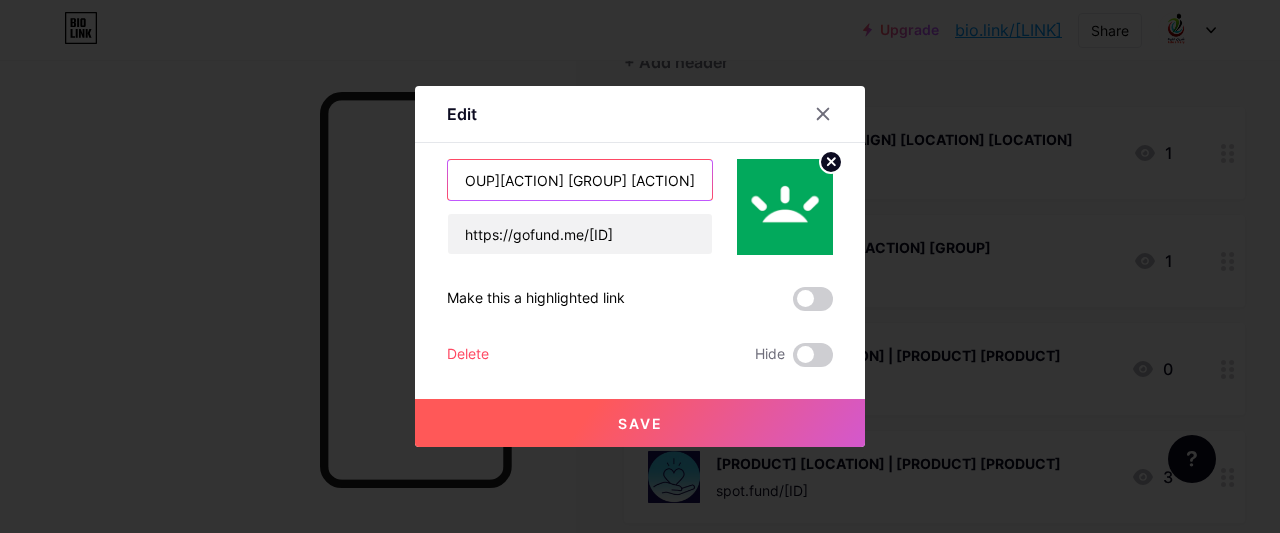 scroll, scrollTop: 0, scrollLeft: 235, axis: horizontal 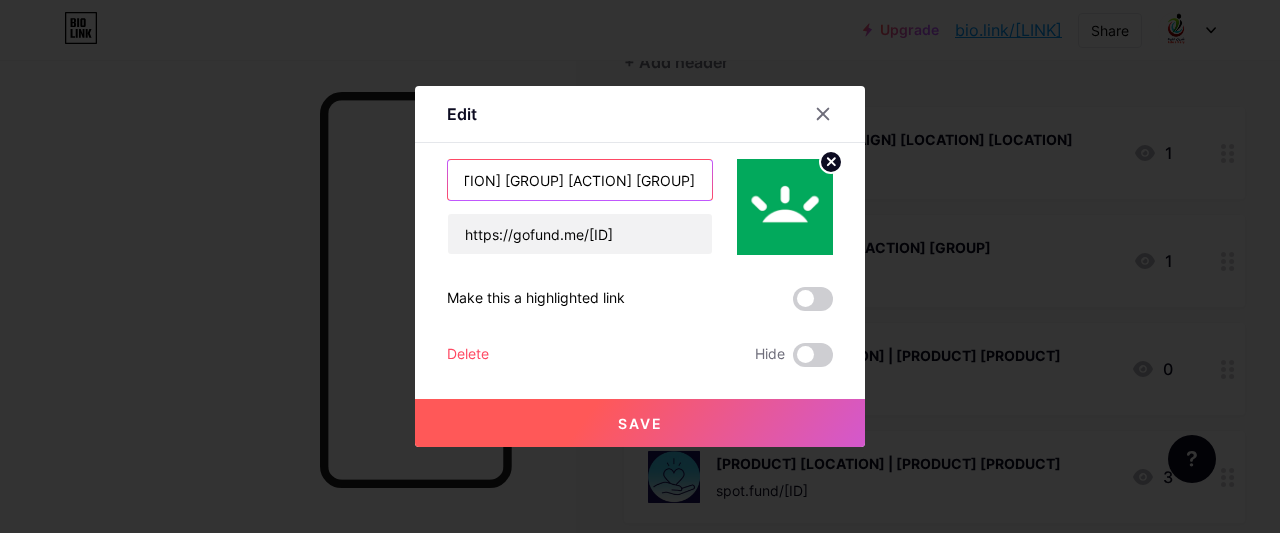 drag, startPoint x: 667, startPoint y: 182, endPoint x: 789, endPoint y: 165, distance: 123.178734 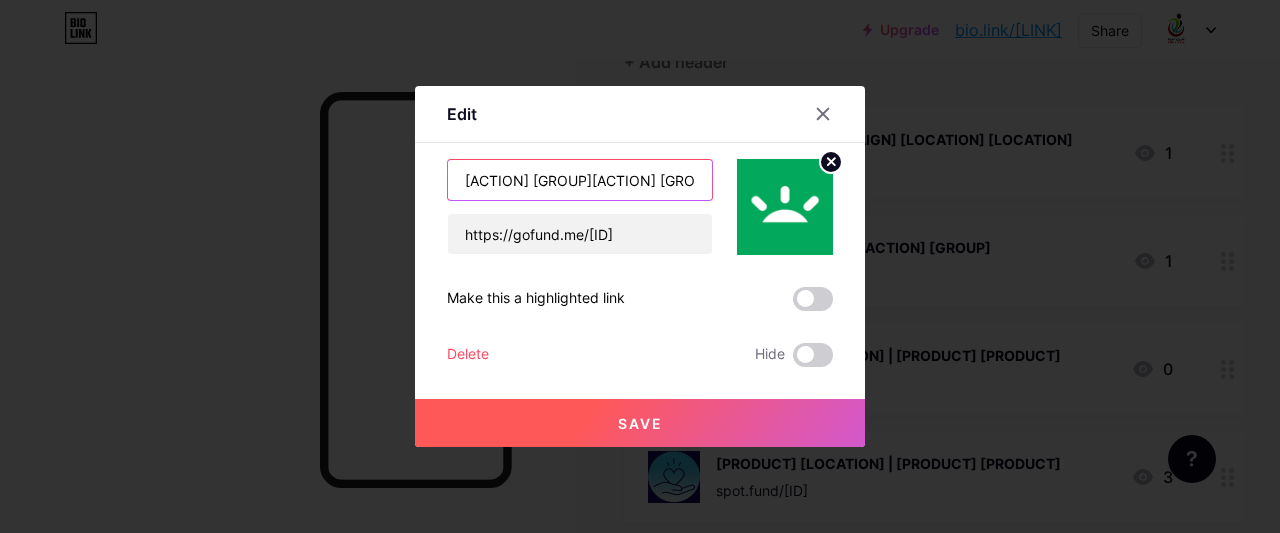 drag, startPoint x: 660, startPoint y: 181, endPoint x: 409, endPoint y: 185, distance: 251.03188 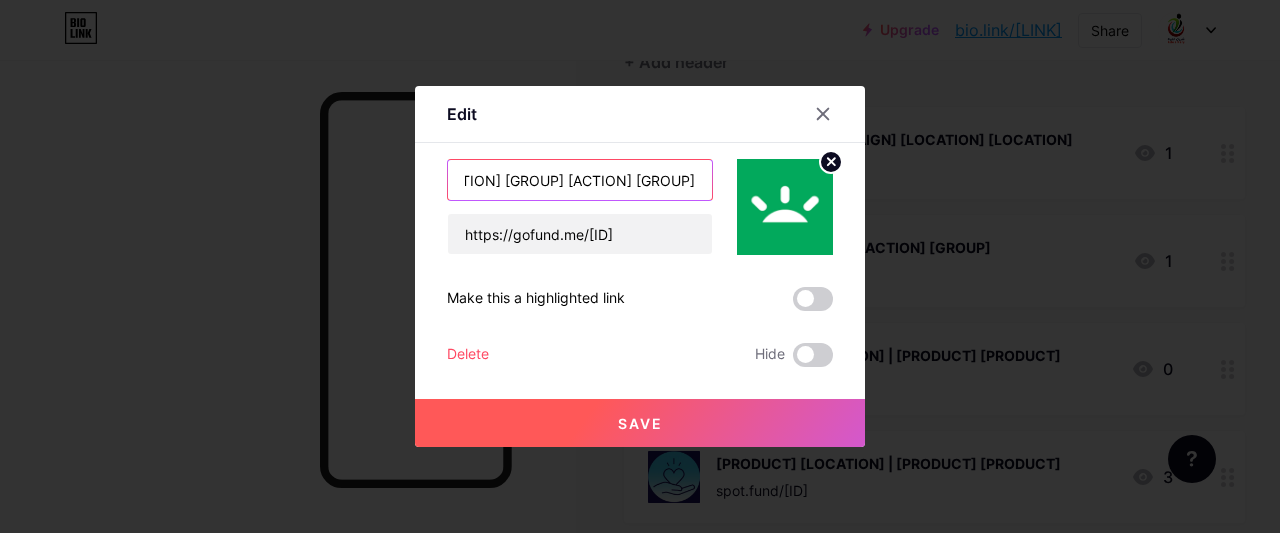 drag, startPoint x: 597, startPoint y: 179, endPoint x: 801, endPoint y: 179, distance: 204 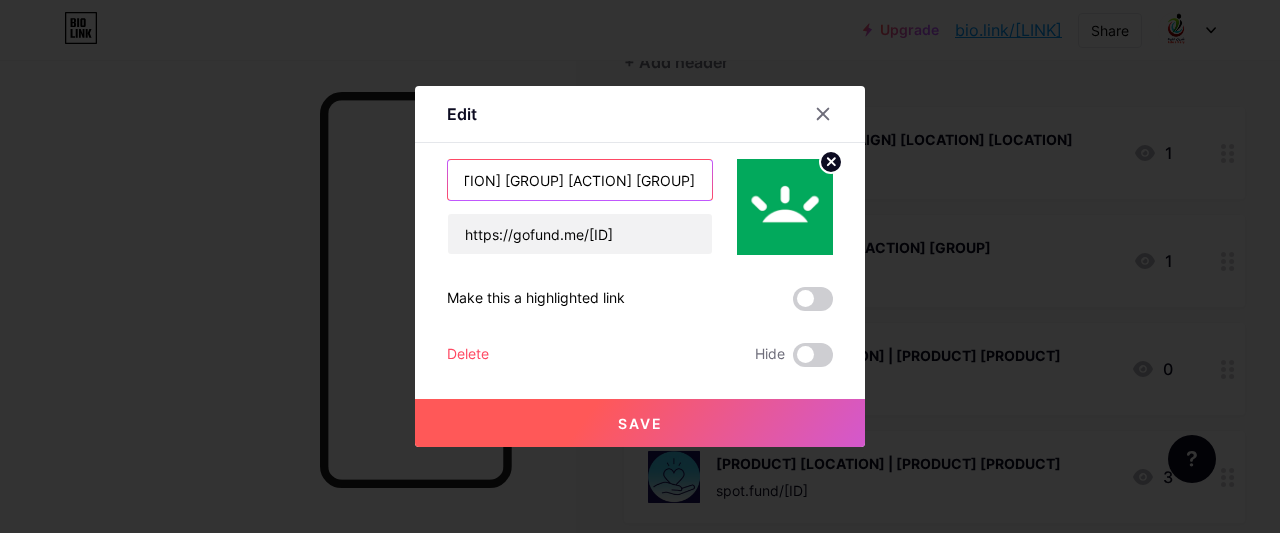 paste on "[ACTION] [GROUP]" 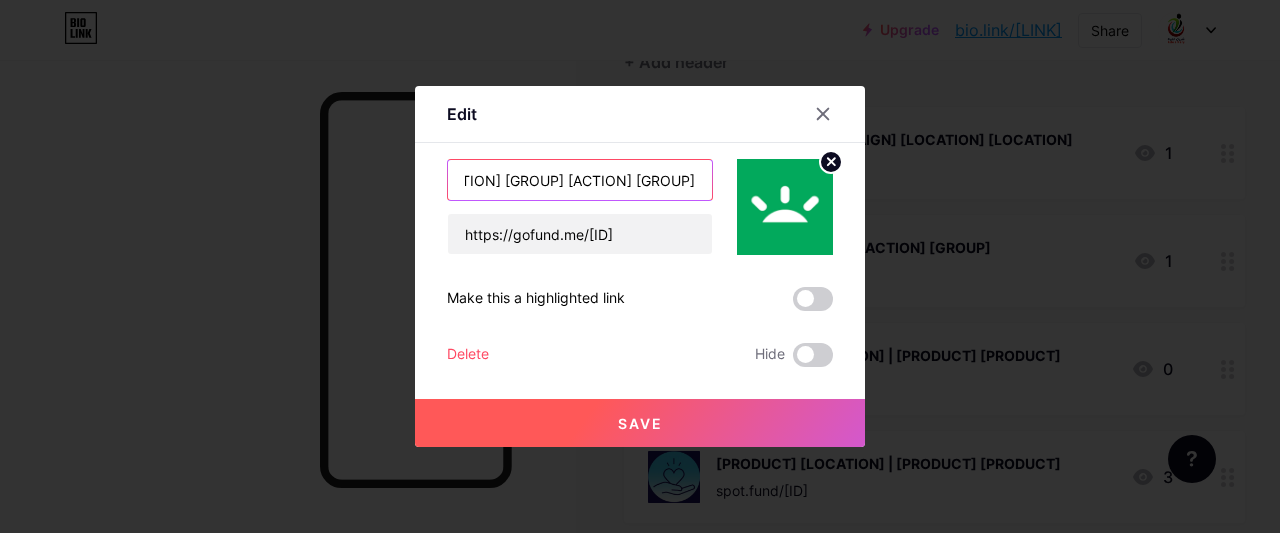 scroll, scrollTop: 0, scrollLeft: 563, axis: horizontal 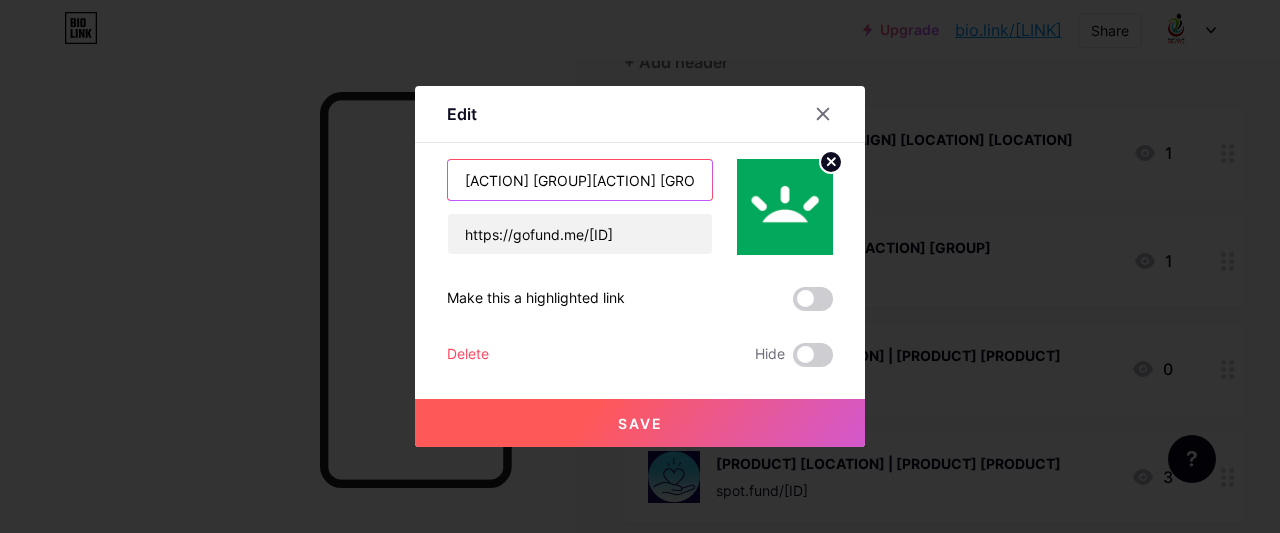 drag, startPoint x: 674, startPoint y: 183, endPoint x: 217, endPoint y: 192, distance: 457.08862 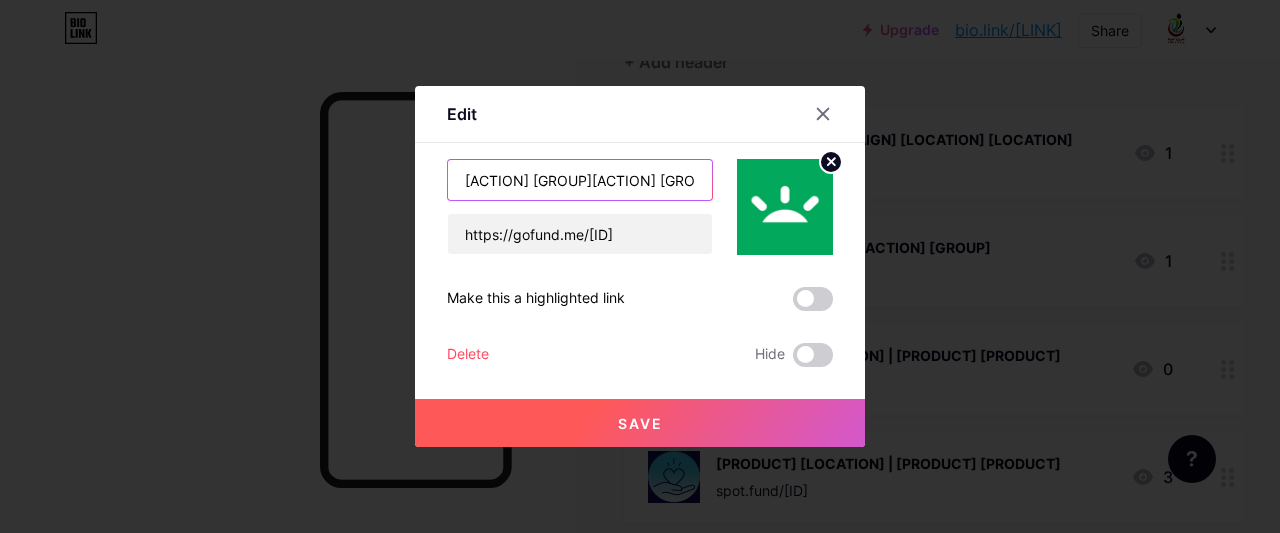 click on "[ACTION] [GROUP][ACTION] [GROUP] [ACTION] [GROUP]" at bounding box center (580, 180) 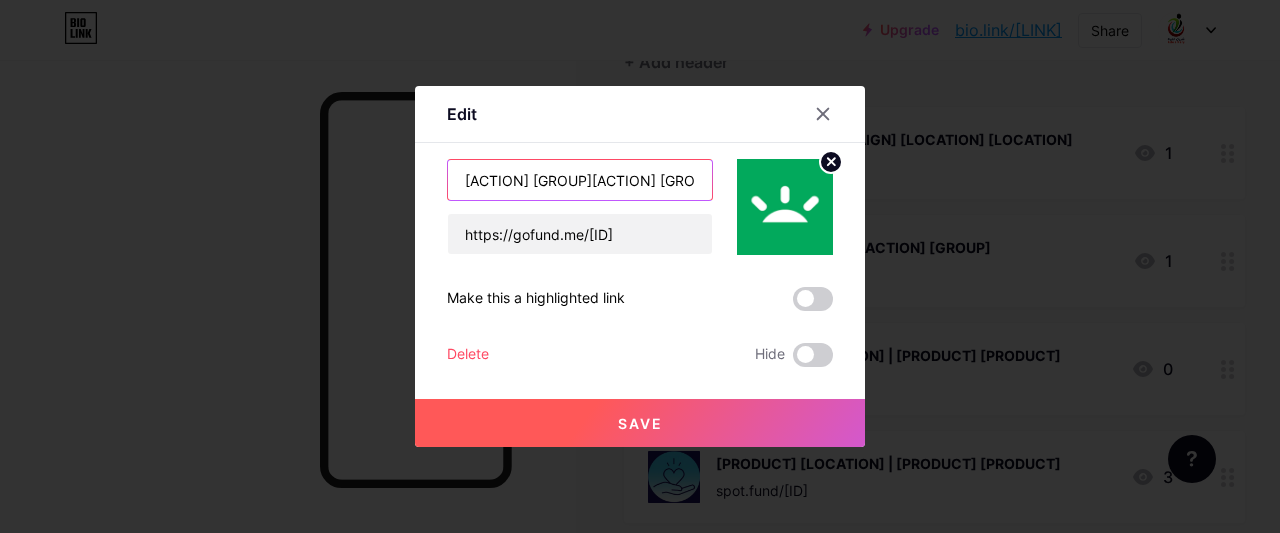 scroll, scrollTop: 0, scrollLeft: 563, axis: horizontal 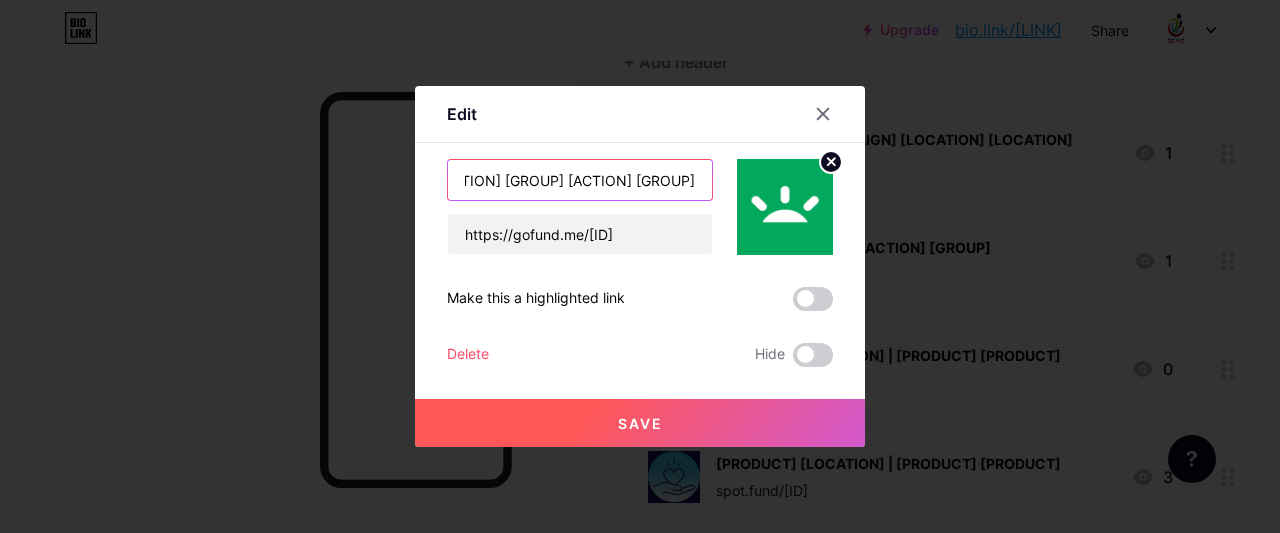 drag, startPoint x: 623, startPoint y: 184, endPoint x: 1128, endPoint y: 168, distance: 505.2534 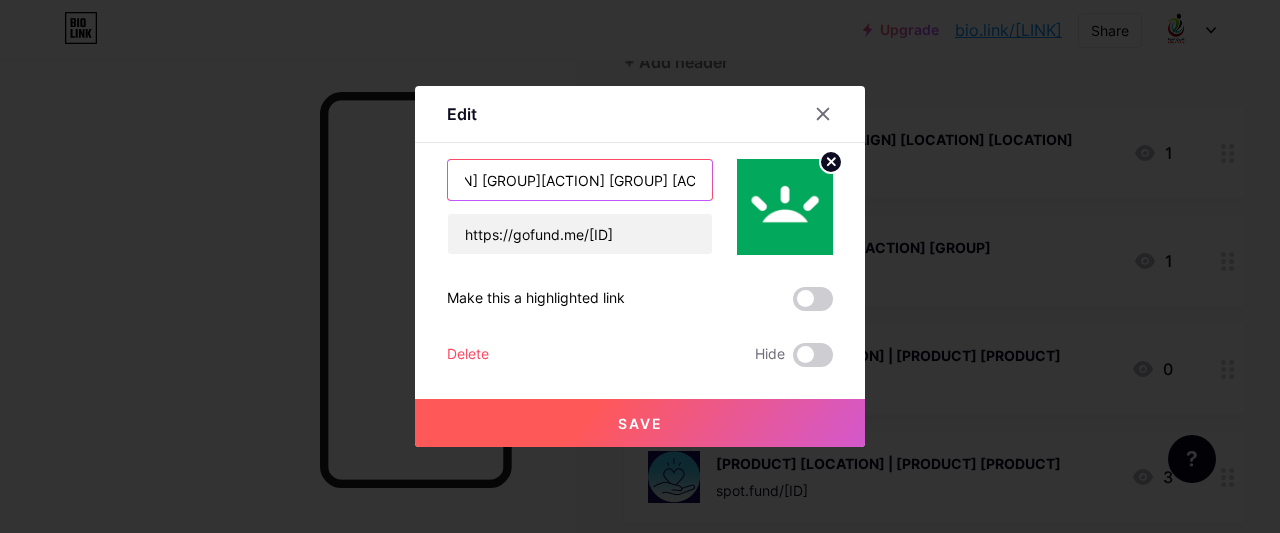 scroll, scrollTop: 0, scrollLeft: 0, axis: both 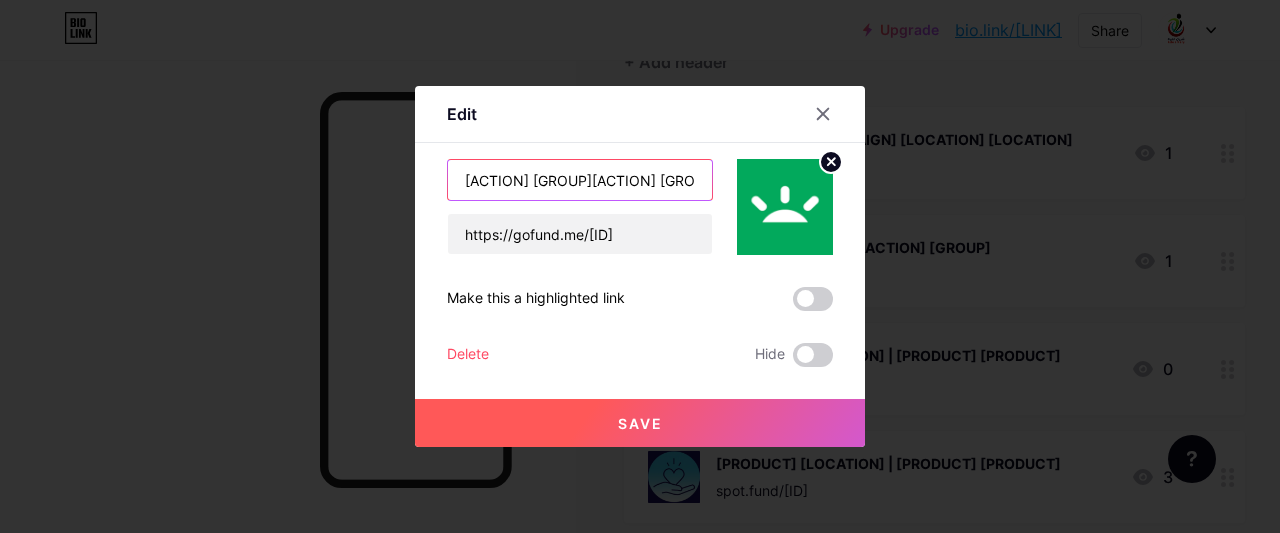drag, startPoint x: 591, startPoint y: 185, endPoint x: 369, endPoint y: 187, distance: 222.009 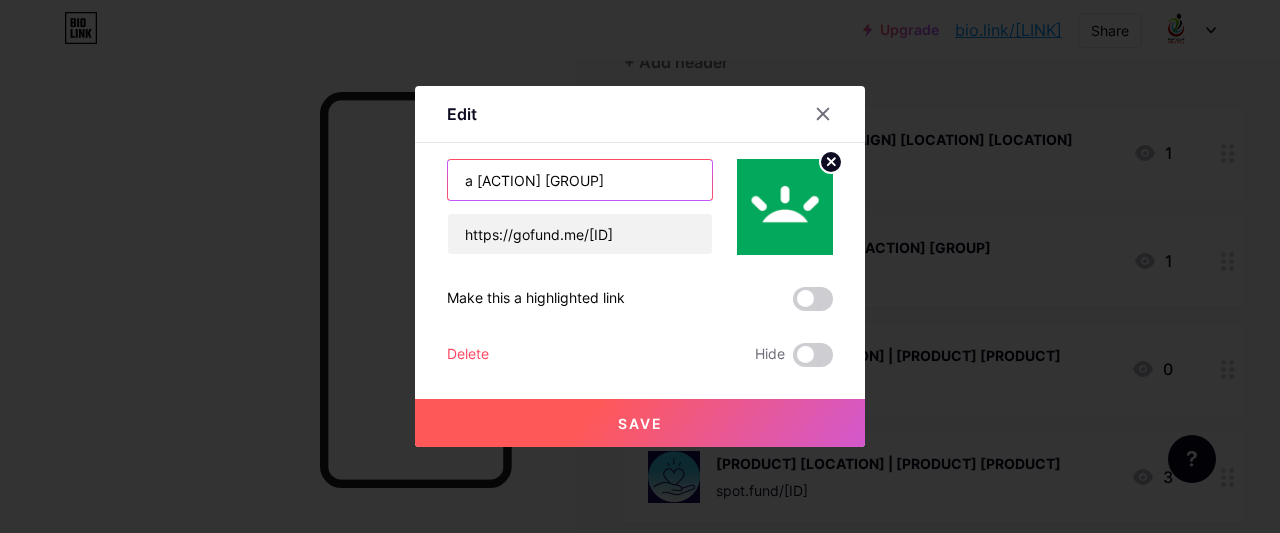 drag, startPoint x: 470, startPoint y: 180, endPoint x: 453, endPoint y: 178, distance: 17.117243 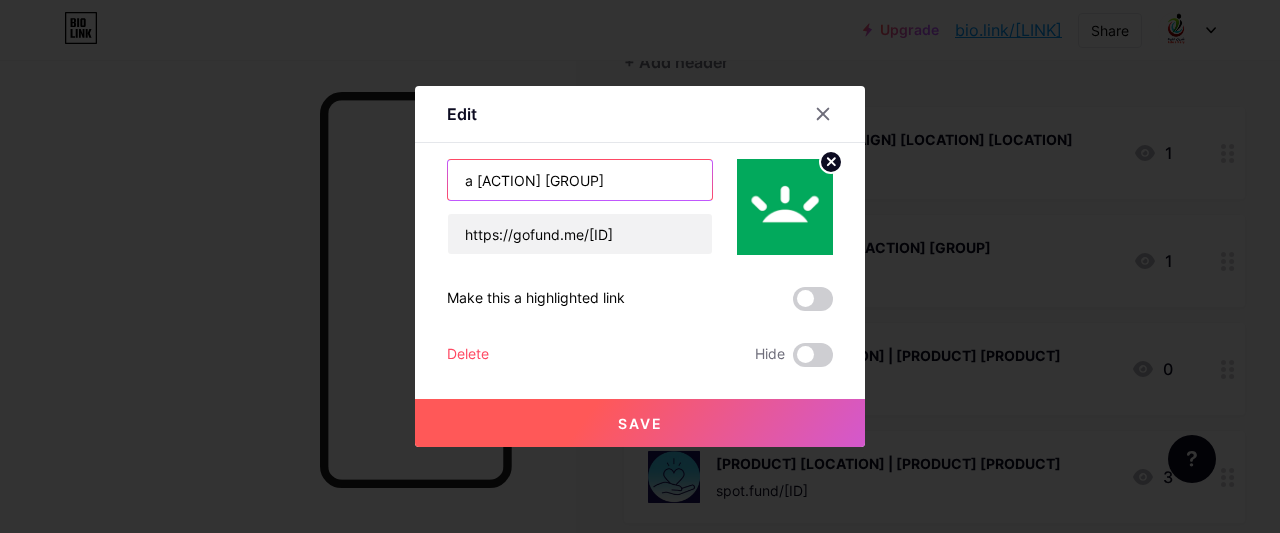 click on "a [ACTION] [GROUP]" at bounding box center (580, 180) 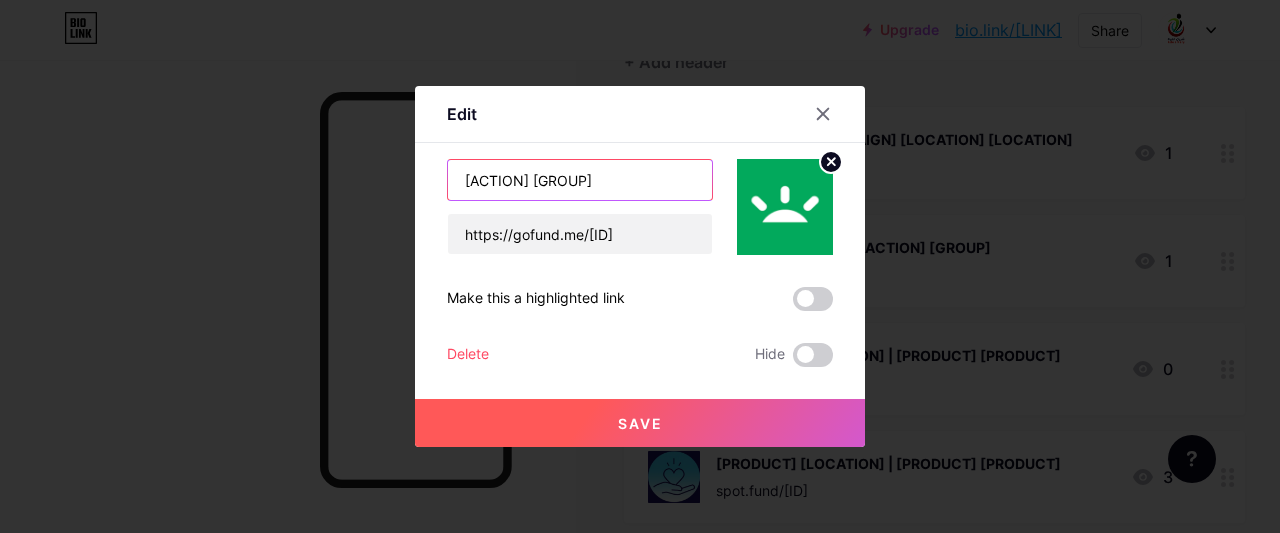 paste on "[ACTION] [GROUP]" 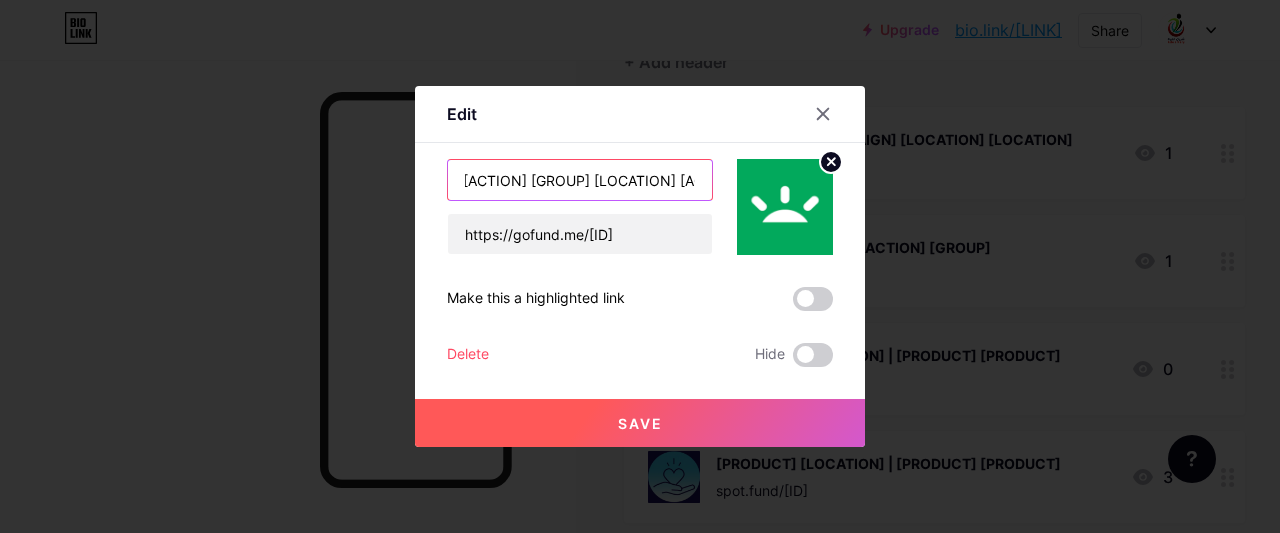 scroll, scrollTop: 0, scrollLeft: 96, axis: horizontal 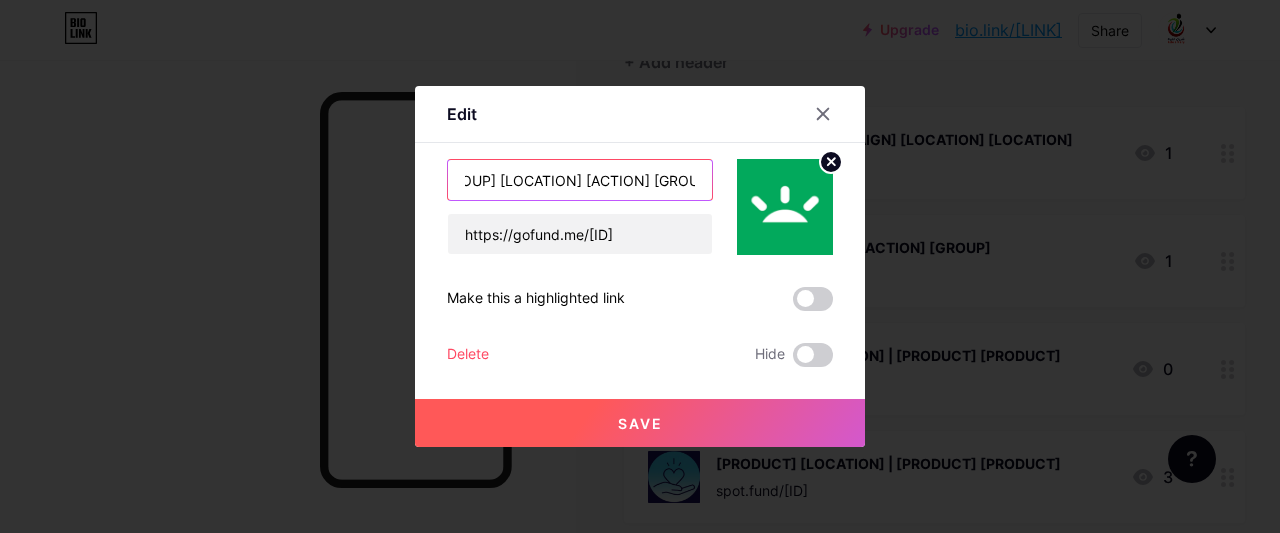 drag, startPoint x: 516, startPoint y: 187, endPoint x: 801, endPoint y: 181, distance: 285.06314 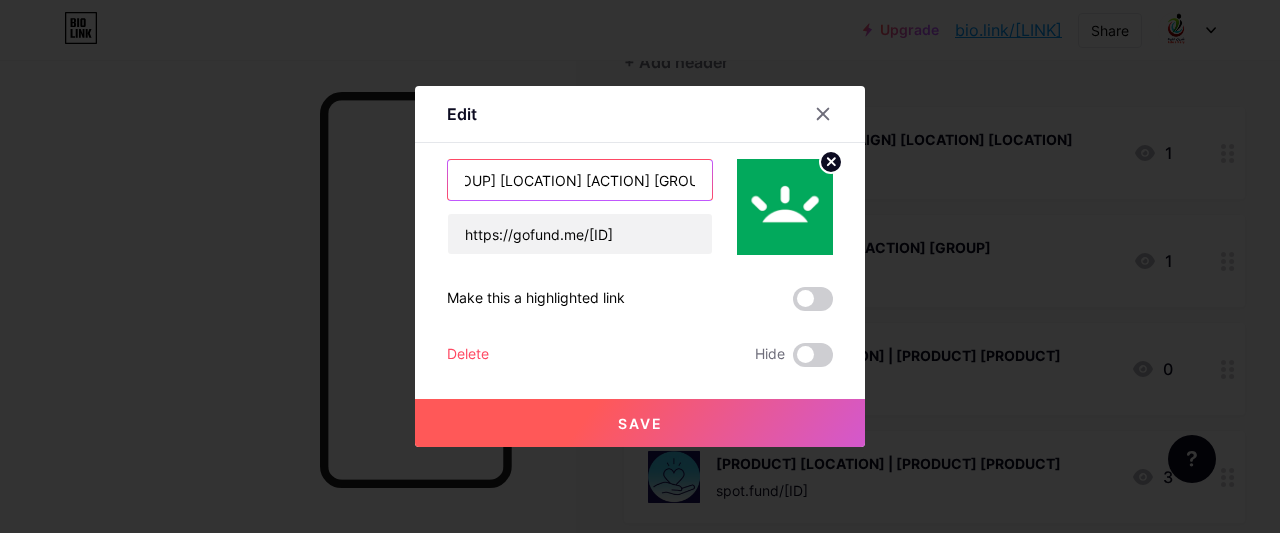 click on "[ACTION] [GROUP] [LOCATION] [ACTION] [GROUP]" at bounding box center [580, 180] 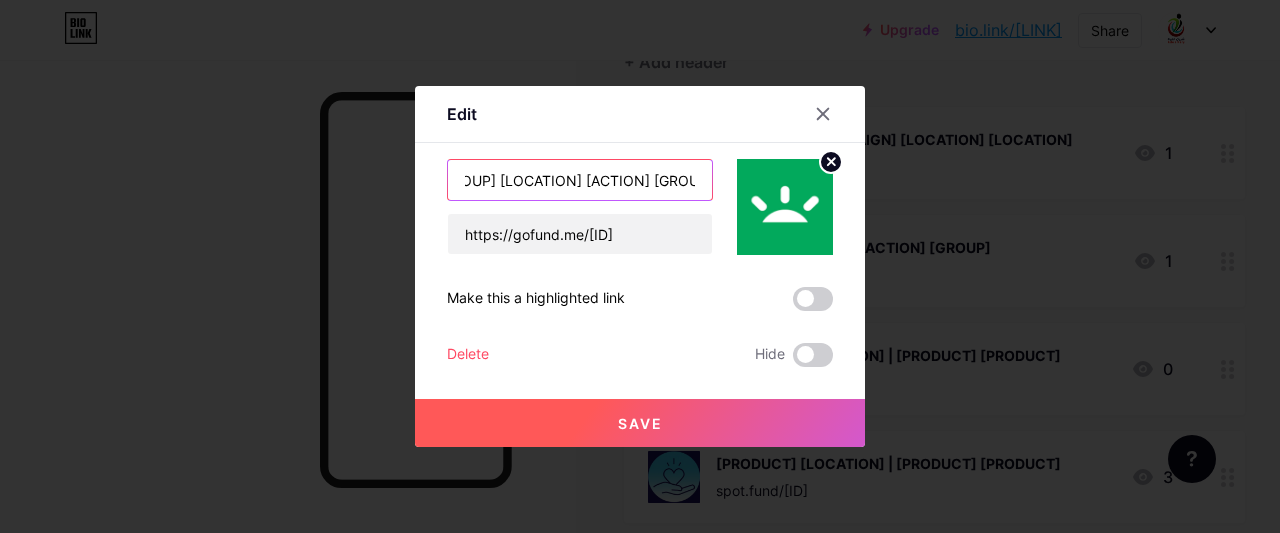 paste on "|" 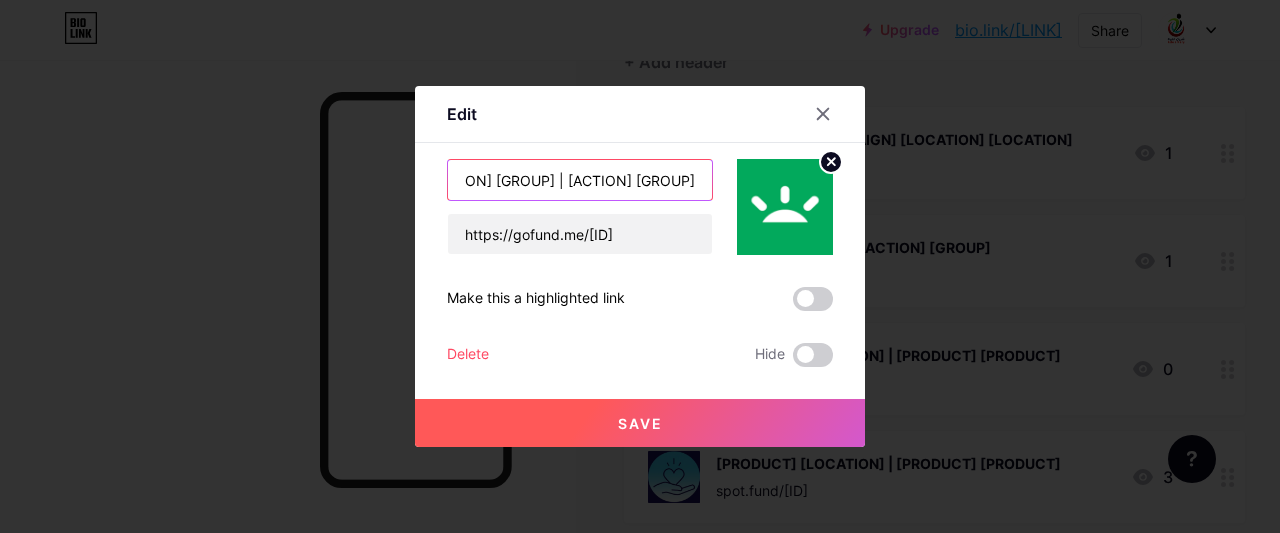 click on "[ACTION] [GROUP] | [ACTION] [GROUP]" at bounding box center (580, 180) 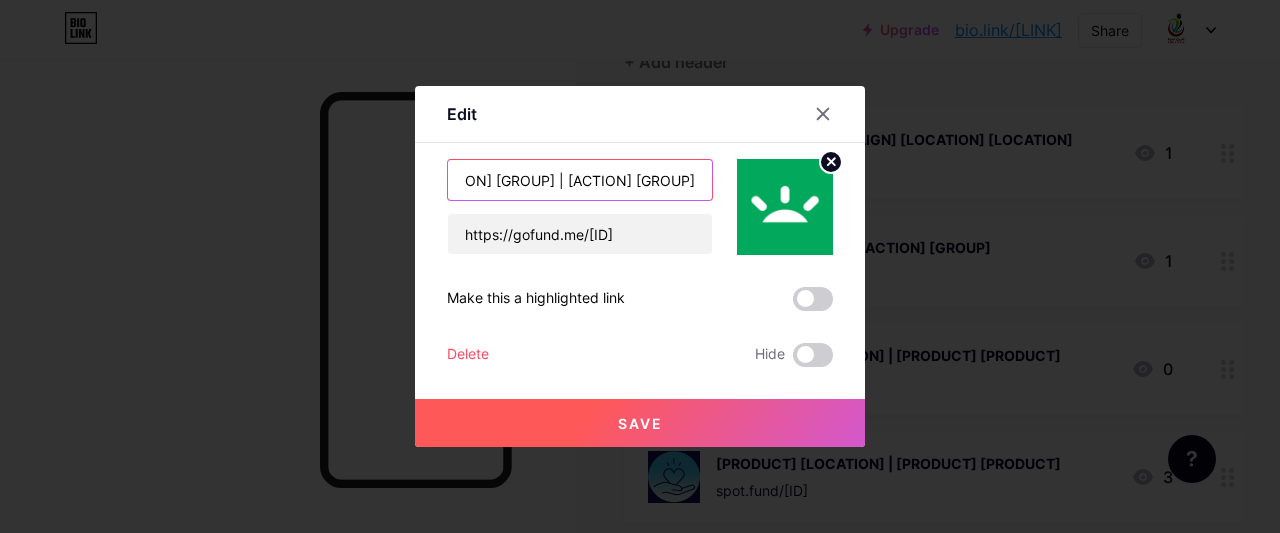 type on "[ACTION] [GROUP] | [ACTION] [GROUP]" 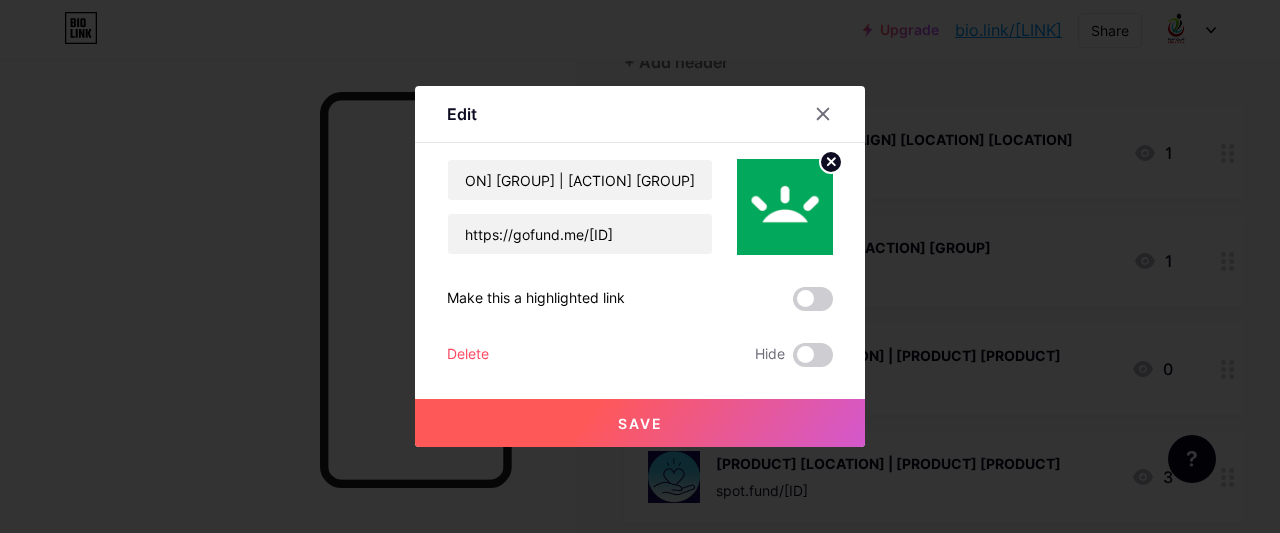 click on "Save" at bounding box center (640, 423) 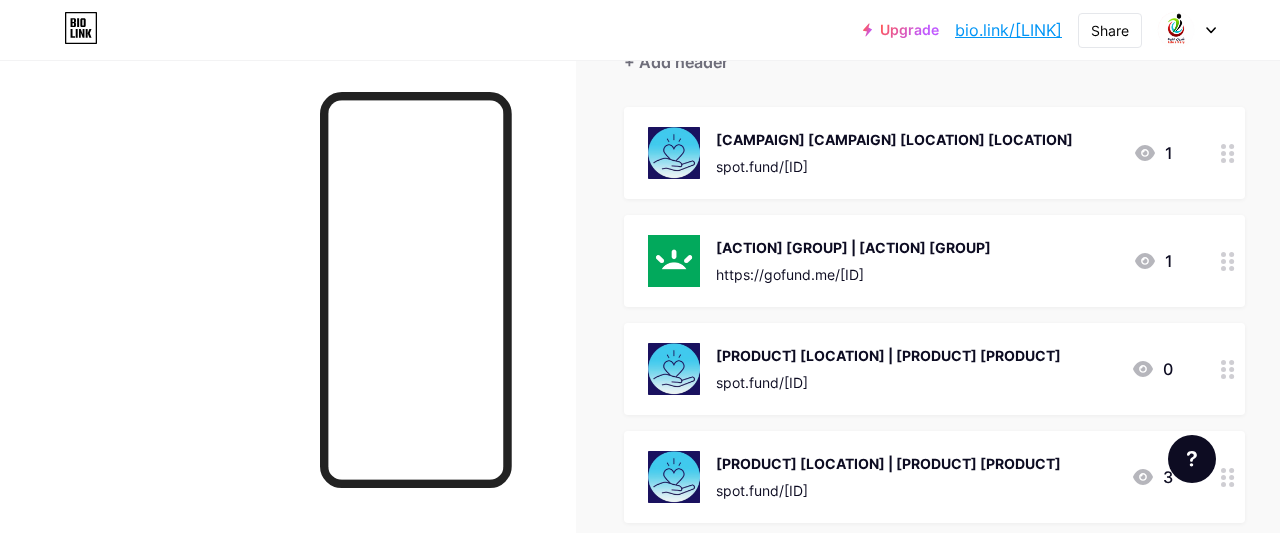 click on "[CAMPAIGN] [CAMPAIGN] [LOCATION] [LOCATION]" at bounding box center [894, 139] 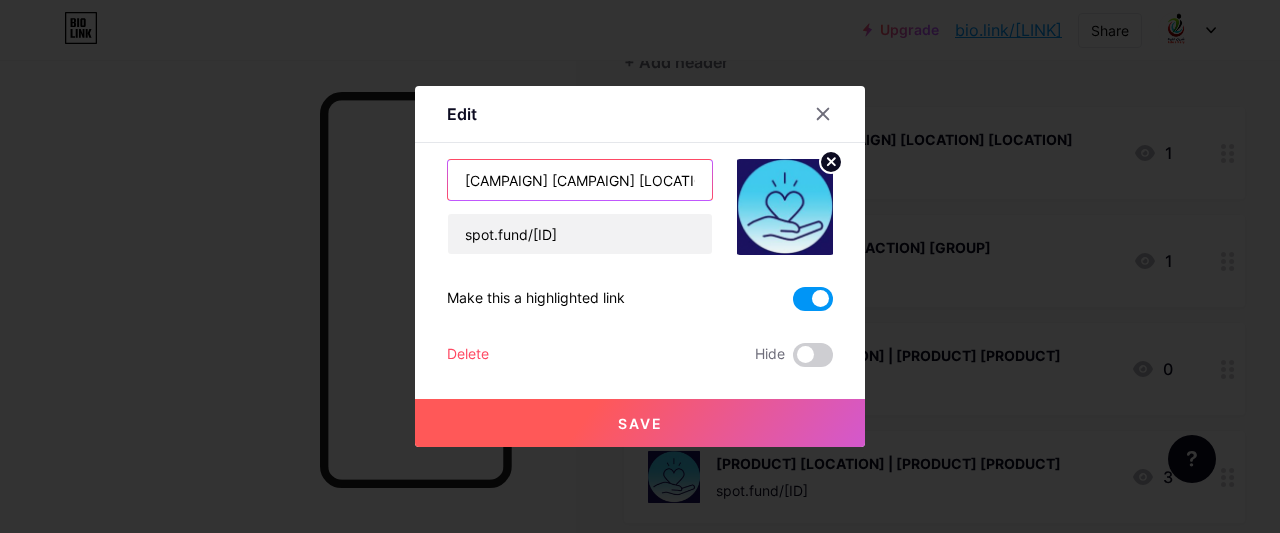 click on "[CAMPAIGN] [CAMPAIGN] [LOCATION] [LOCATION]" at bounding box center [580, 180] 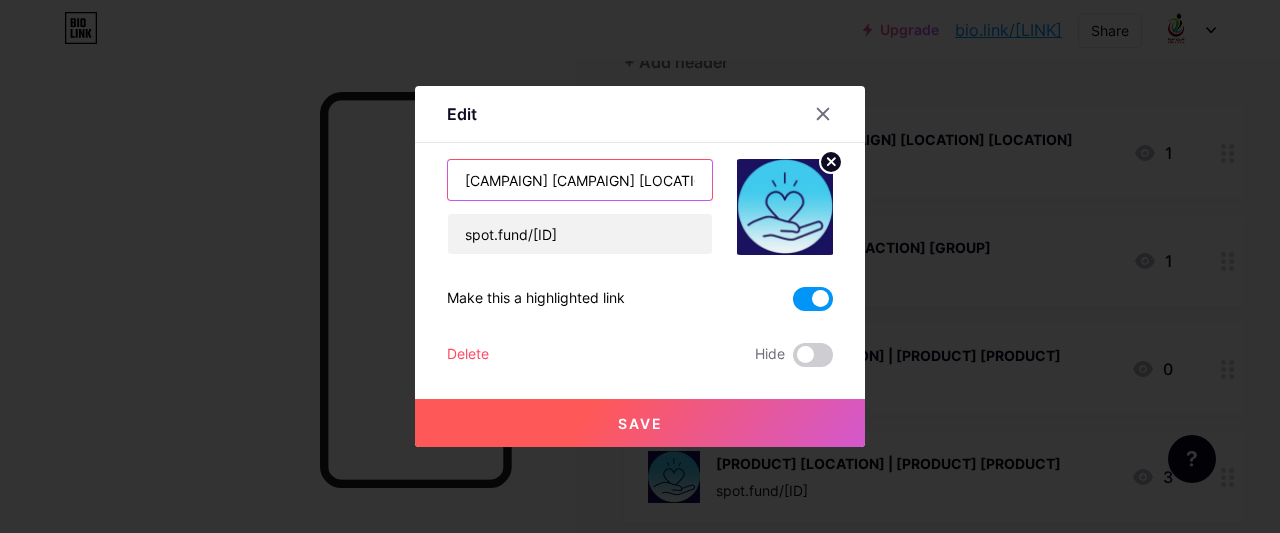 paste on "[URGENT] [CAMPAIGN] [LOCATION]" 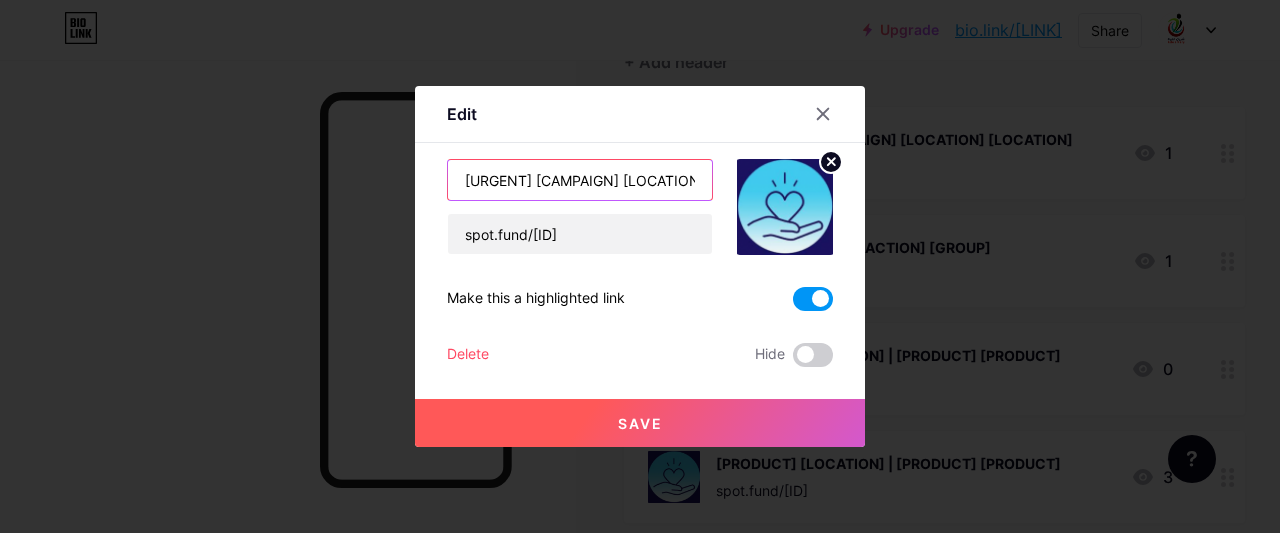 click on "[URGENT] [CAMPAIGN] [LOCATION] [CAMPAIGN] [CAMPAIGN]" at bounding box center [580, 180] 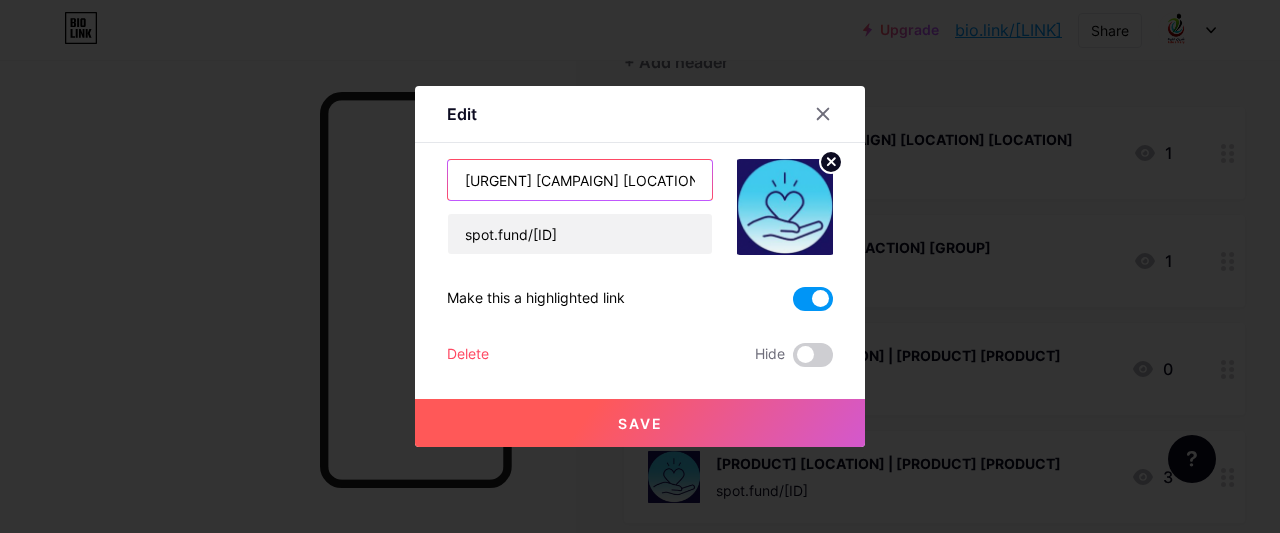 paste on "|" 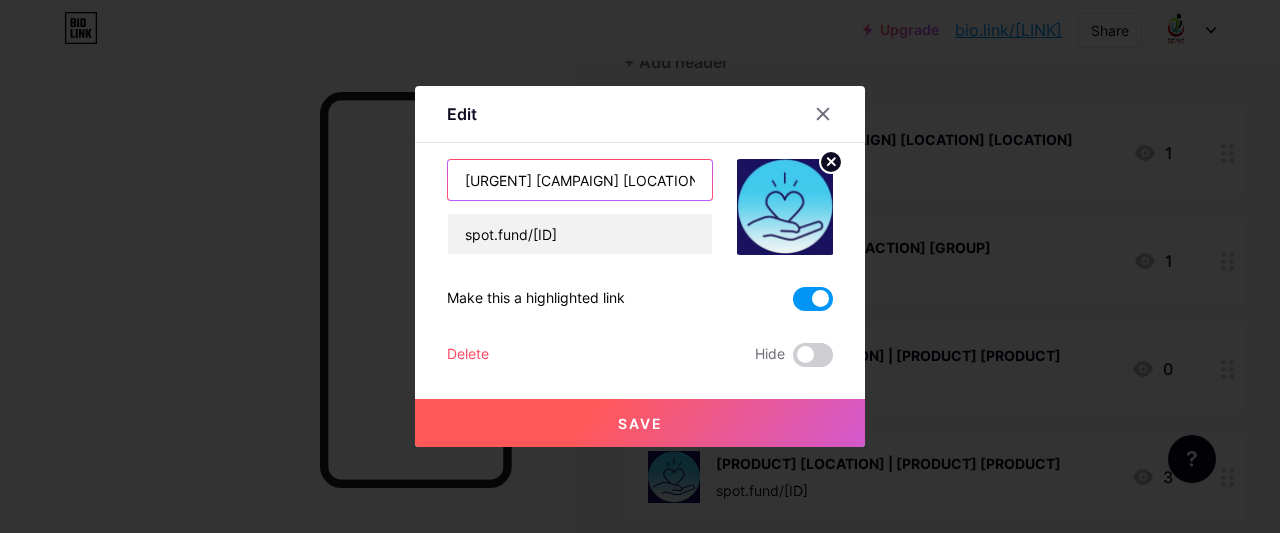 click on "[URGENT] [CAMPAIGN] [LOCATION]| [CAMPAIGN] [CAMPAIGN]" at bounding box center (580, 180) 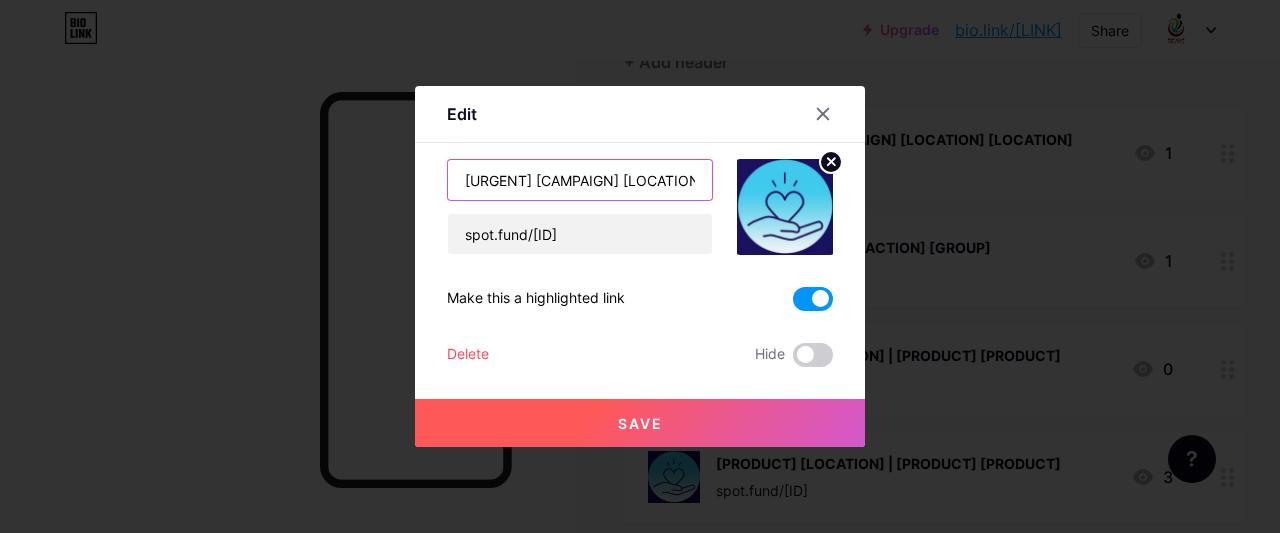 type on "[URGENT] [CAMPAIGN] [LOCATION] | [CAMPAIGN] [CAMPAIGN]" 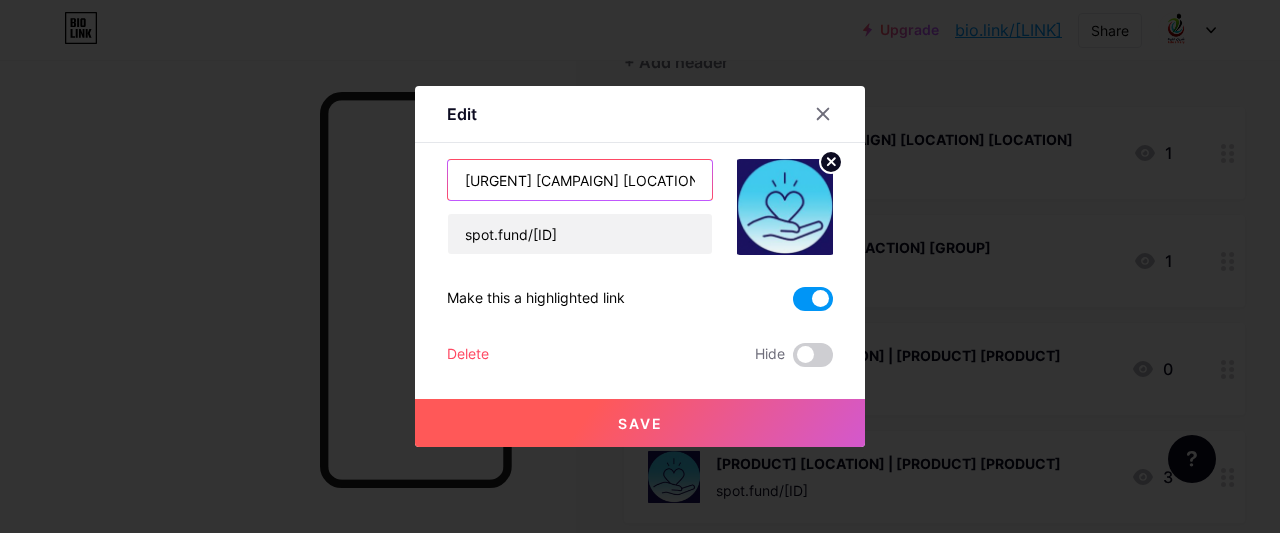 click on "[URGENT] [CAMPAIGN] [LOCATION] | [CAMPAIGN] [CAMPAIGN]" at bounding box center [580, 180] 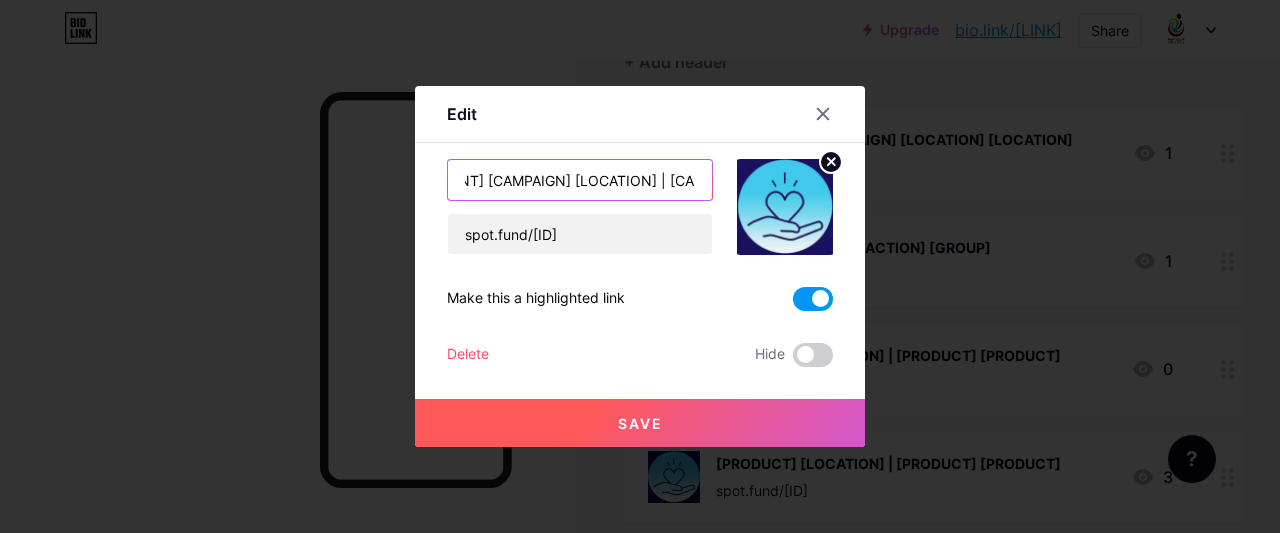 drag, startPoint x: 667, startPoint y: 184, endPoint x: 839, endPoint y: 180, distance: 172.04651 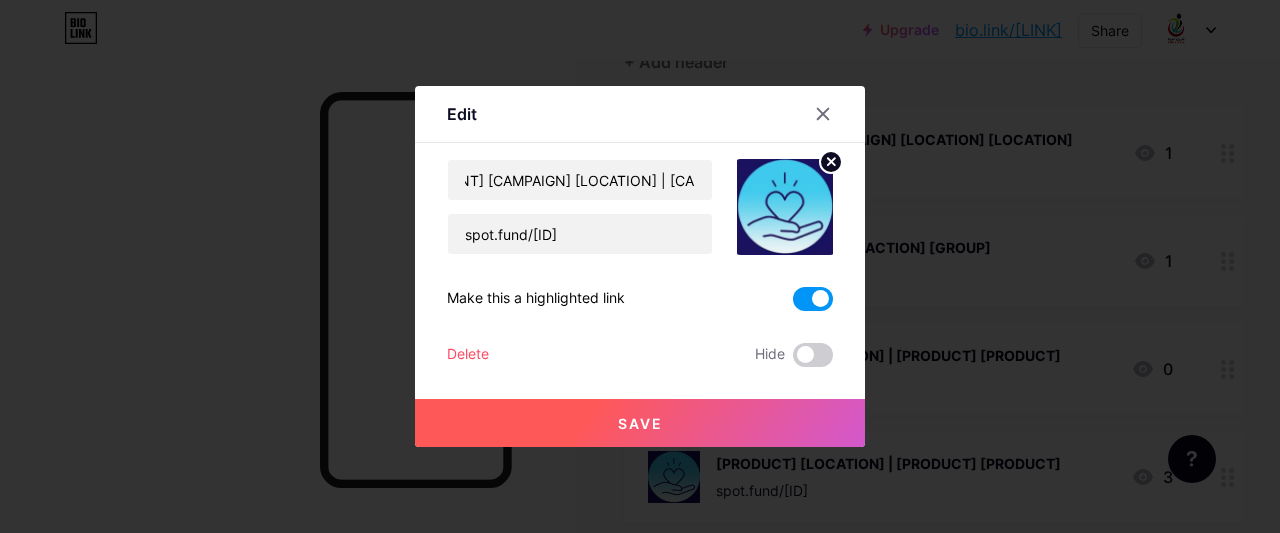 click on "Save" at bounding box center [640, 423] 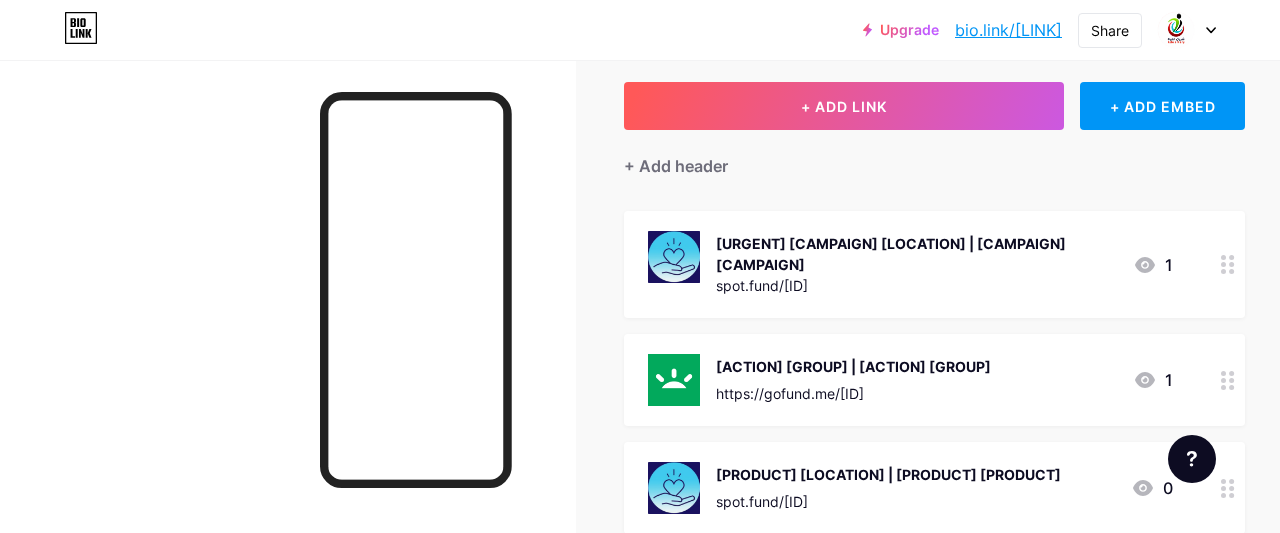 scroll, scrollTop: 208, scrollLeft: 0, axis: vertical 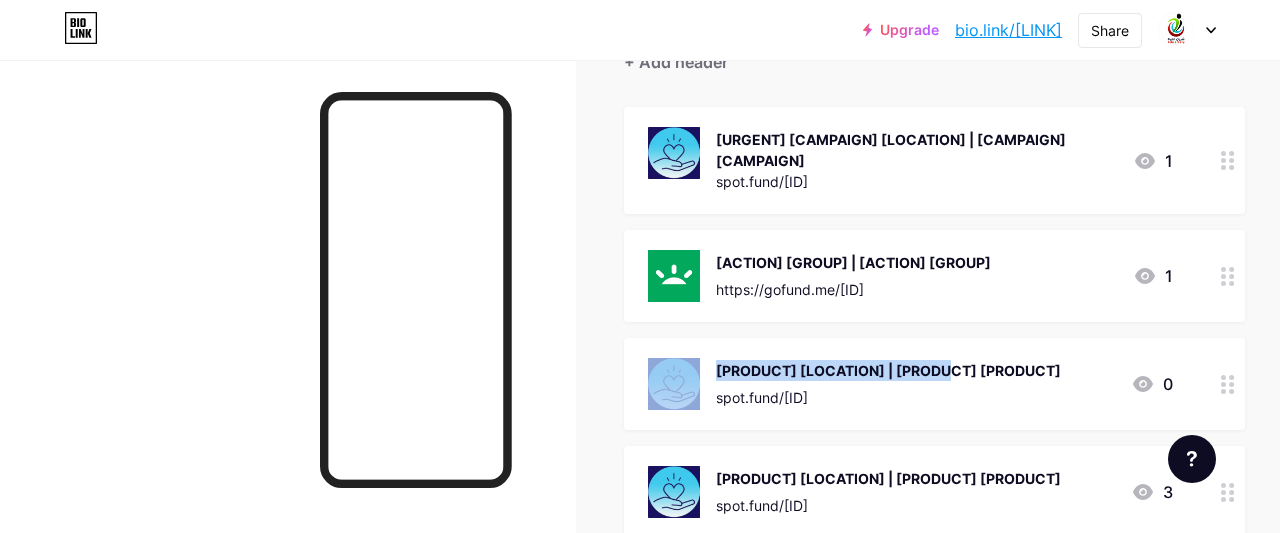 drag, startPoint x: 839, startPoint y: 245, endPoint x: 840, endPoint y: 313, distance: 68.007355 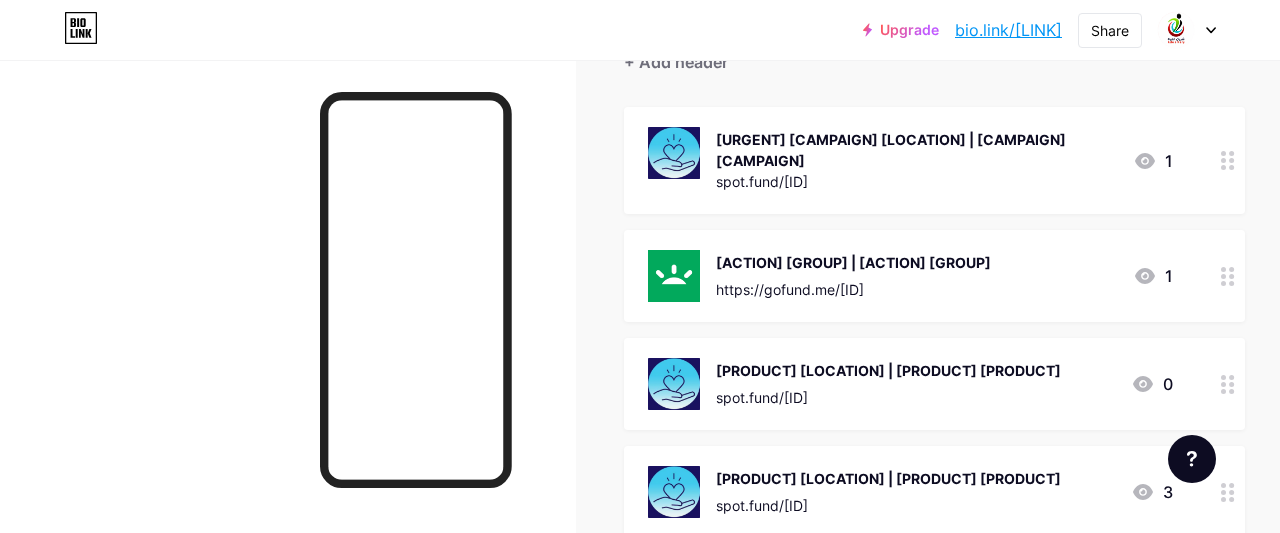 click at bounding box center (288, 326) 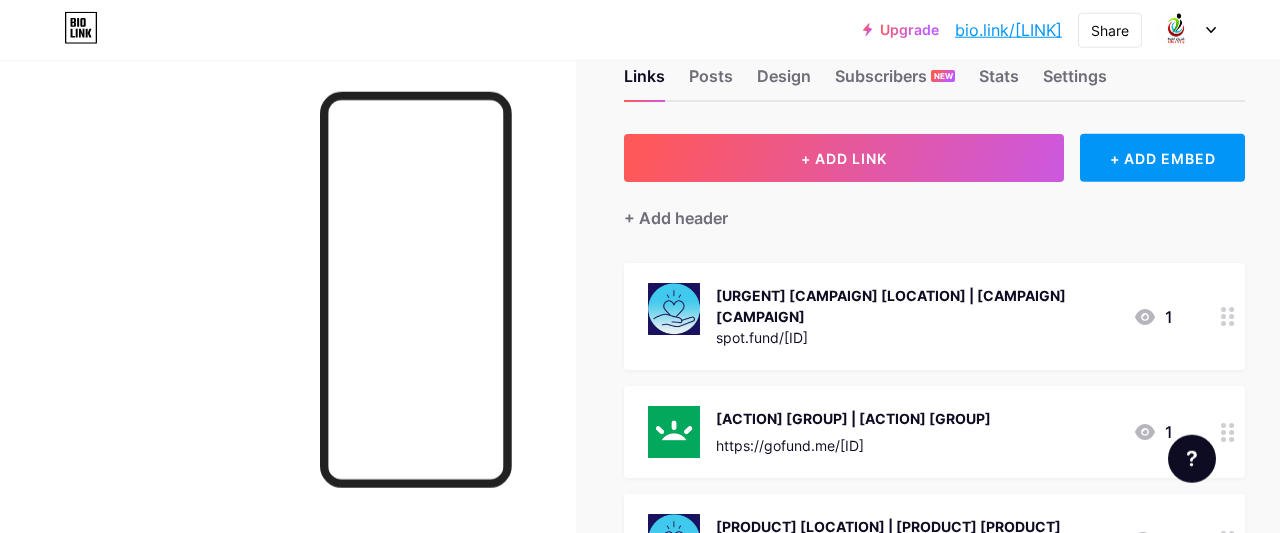 scroll, scrollTop: 0, scrollLeft: 0, axis: both 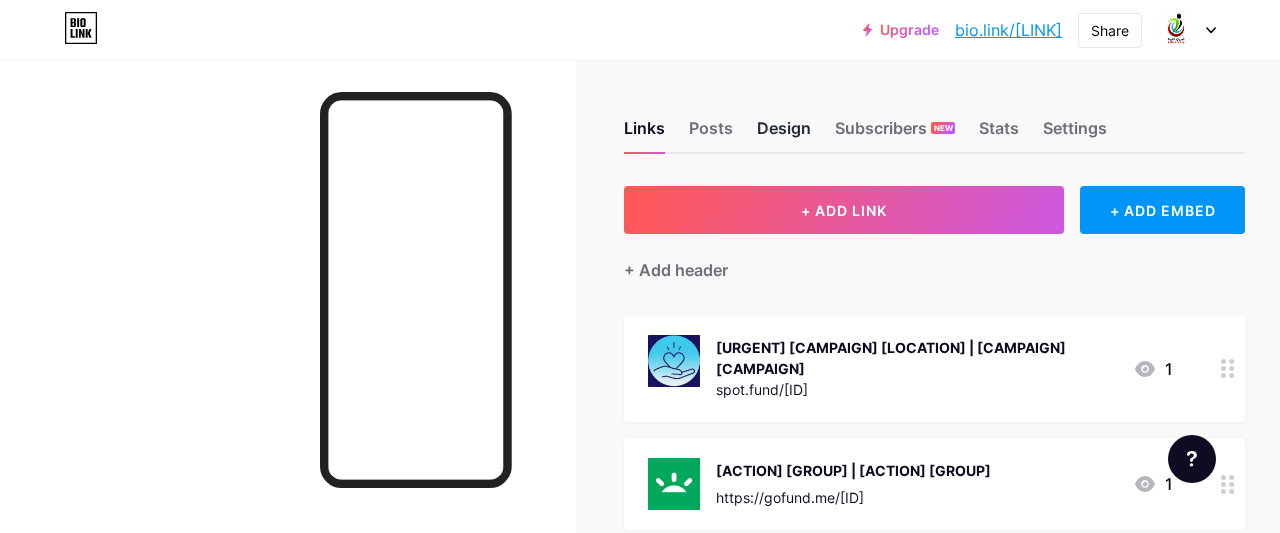click on "Design" at bounding box center (784, 134) 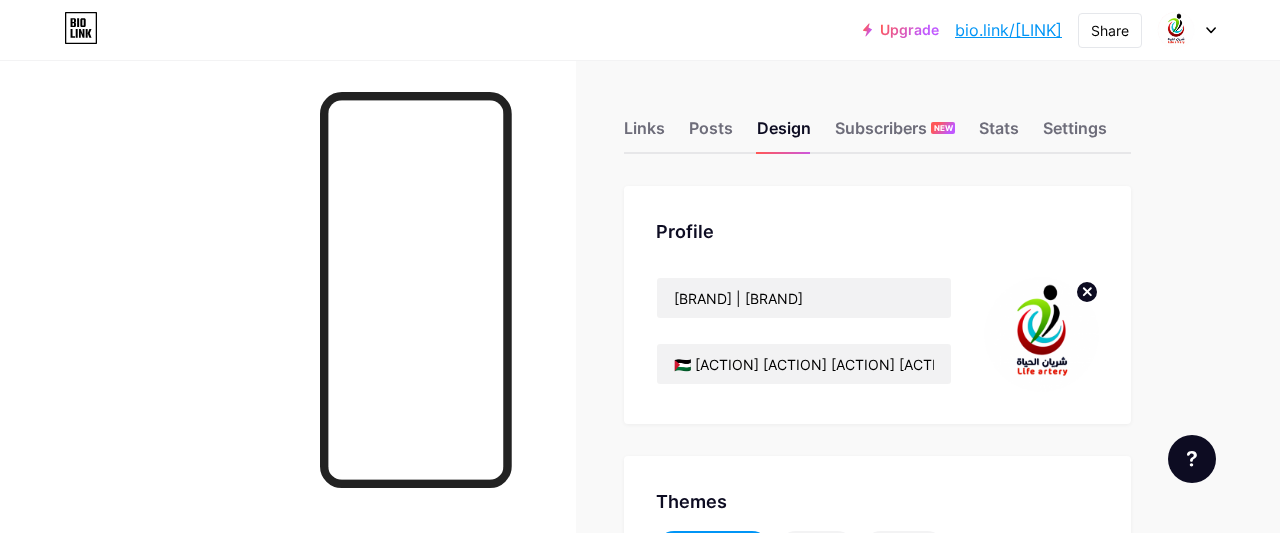 click at bounding box center [1041, 334] 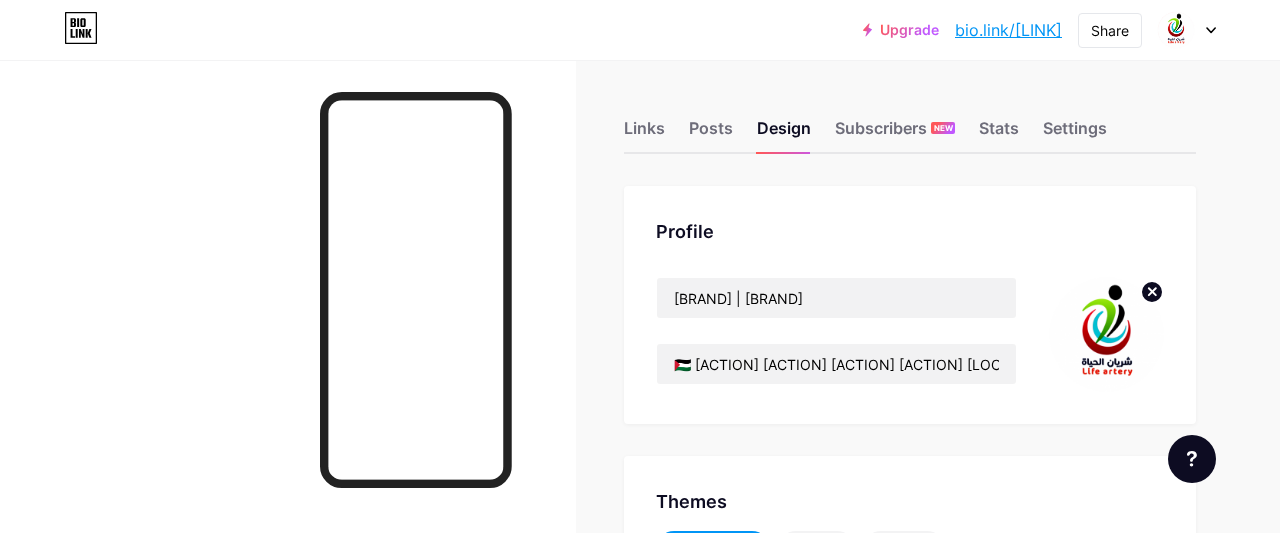 click 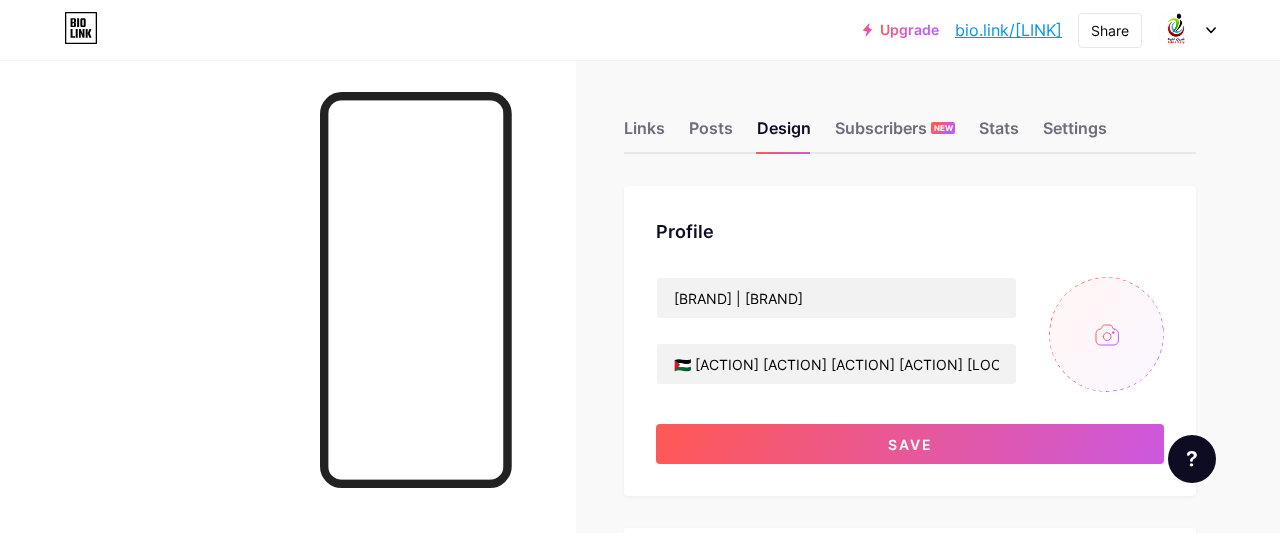 click at bounding box center [1106, 334] 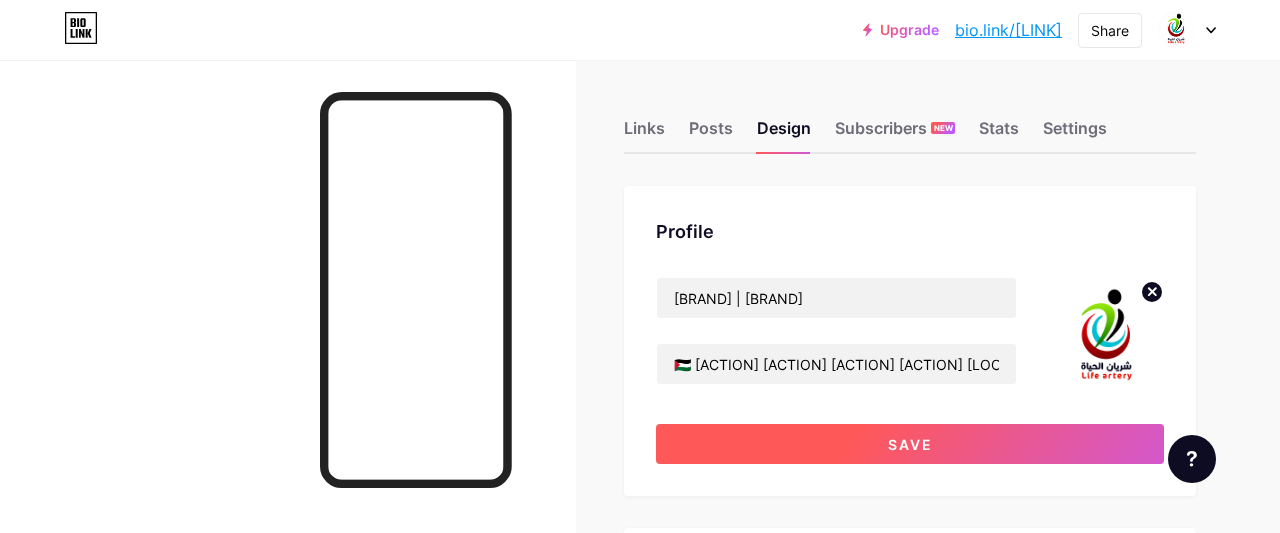 click on "Save" at bounding box center (910, 444) 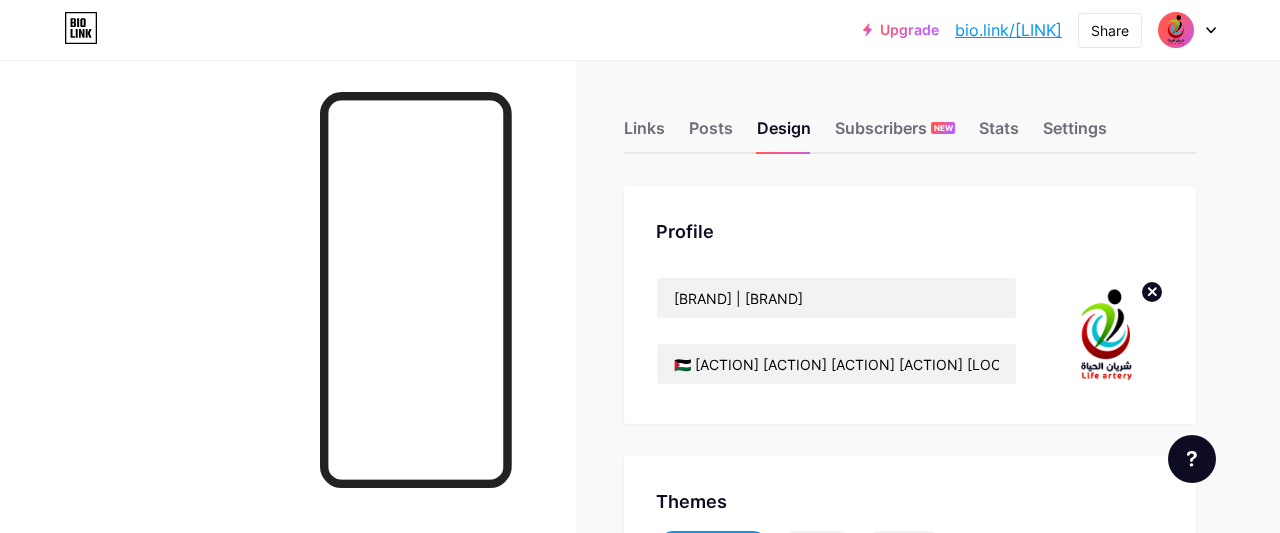 click at bounding box center [288, 326] 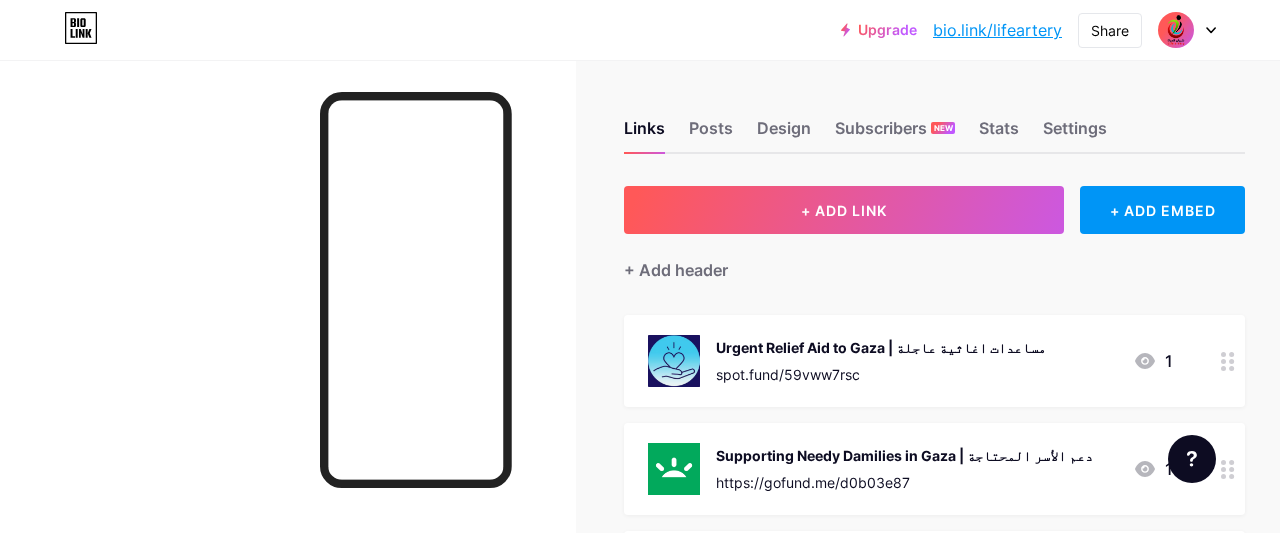 scroll, scrollTop: 0, scrollLeft: 0, axis: both 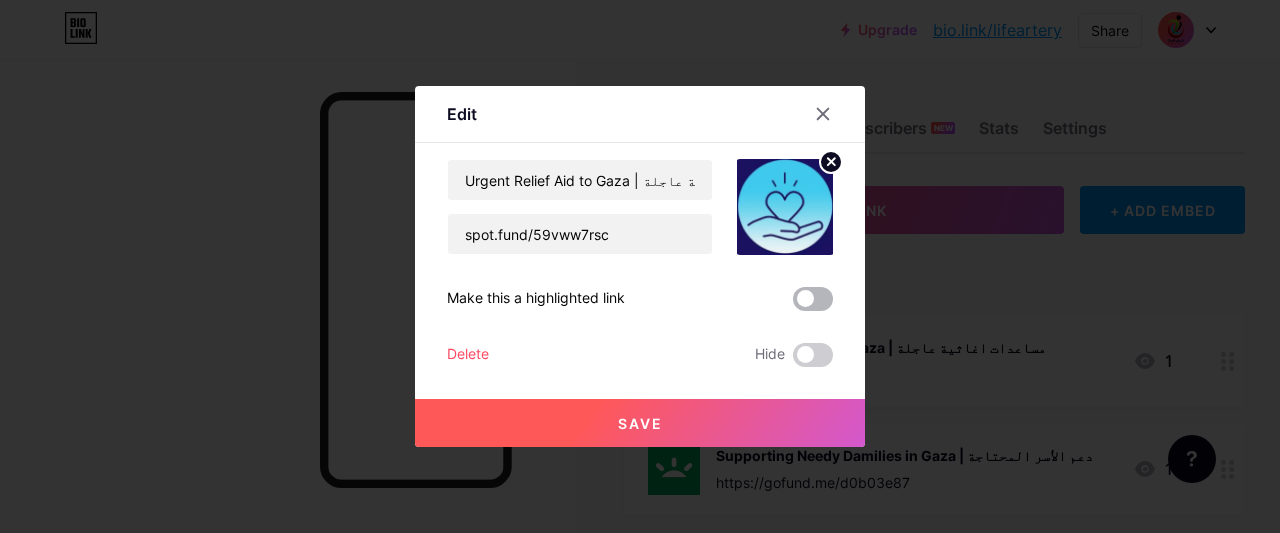 click at bounding box center [813, 299] 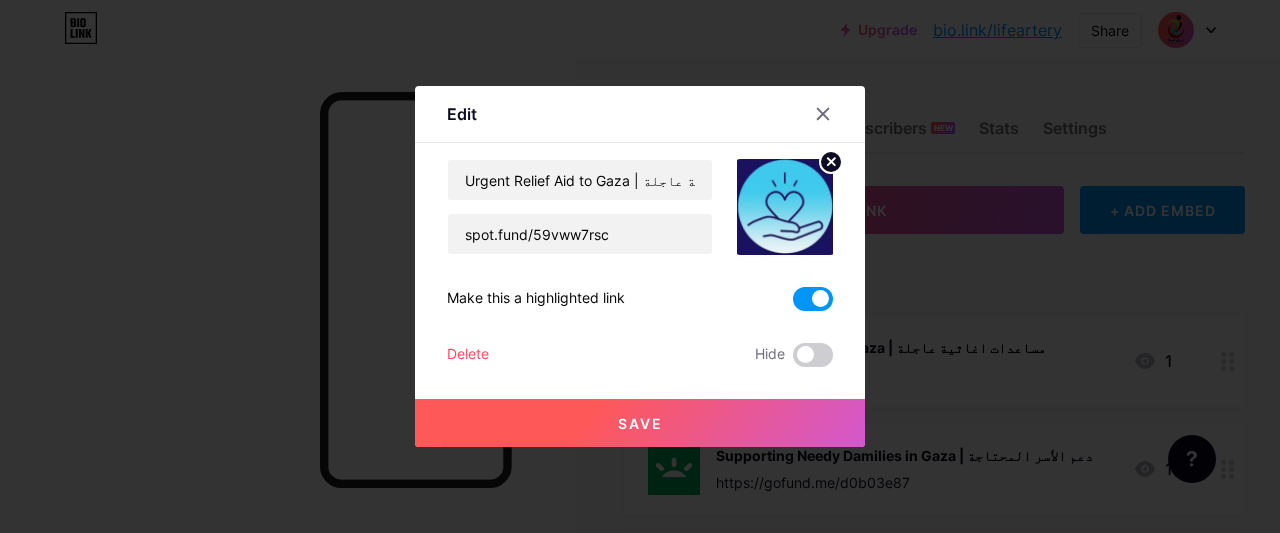 click on "Save" at bounding box center (640, 423) 